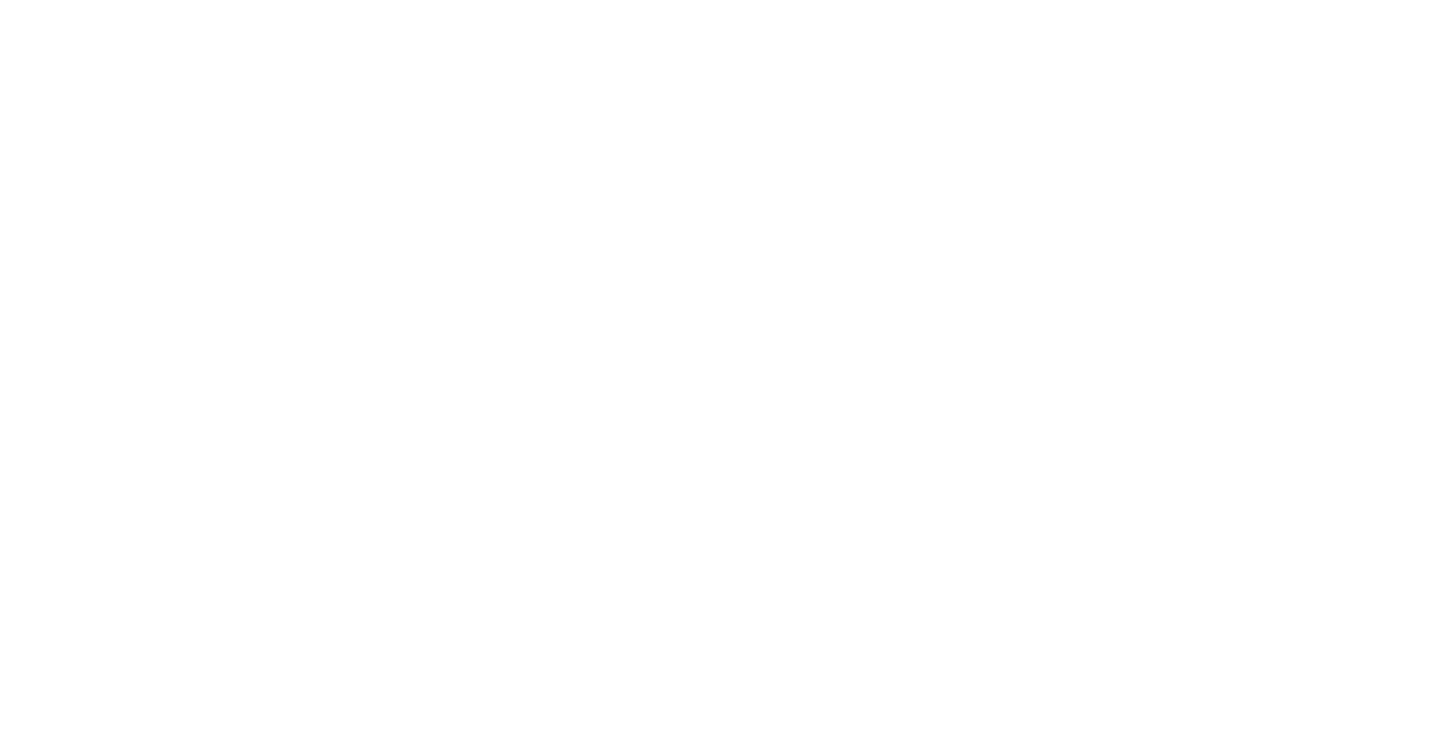 scroll, scrollTop: 0, scrollLeft: 0, axis: both 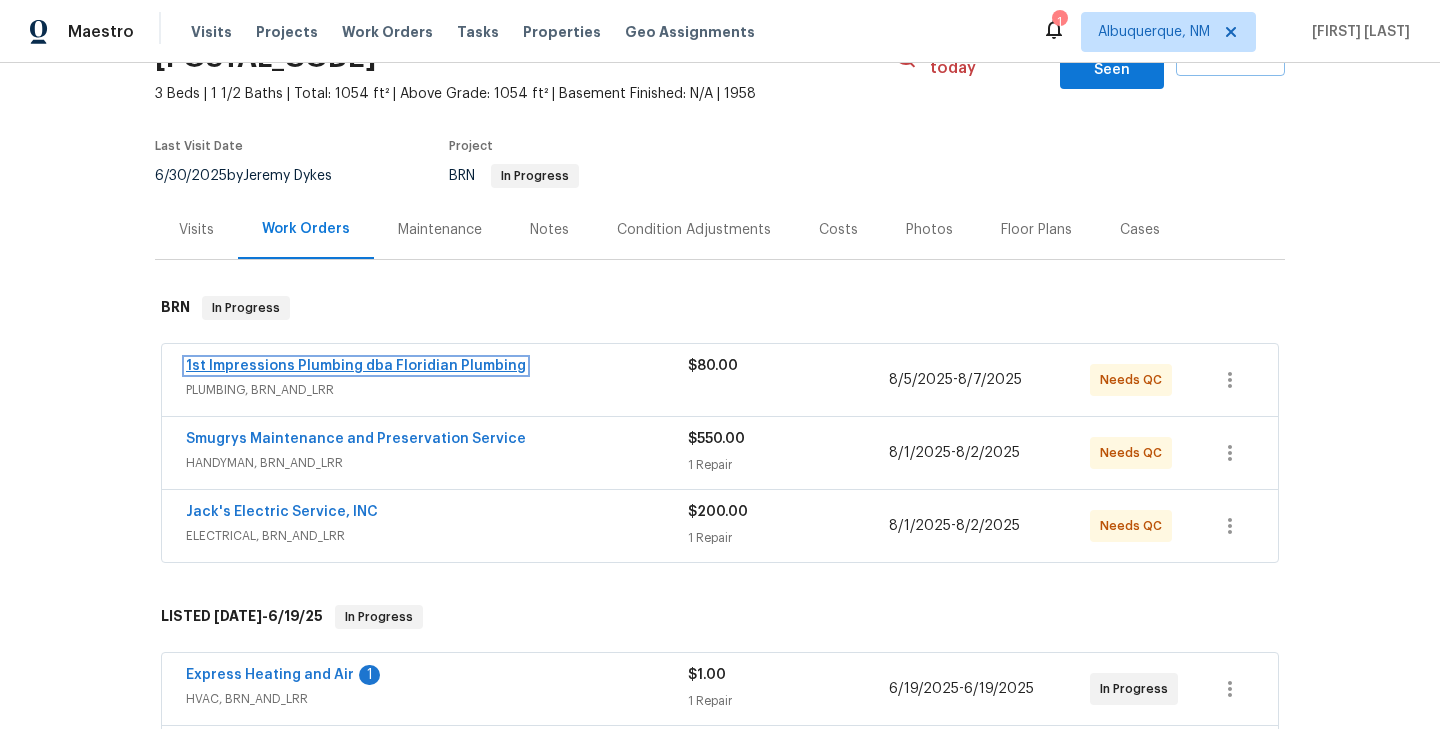 click on "1st Impressions Plumbing dba Floridian Plumbing" at bounding box center (356, 366) 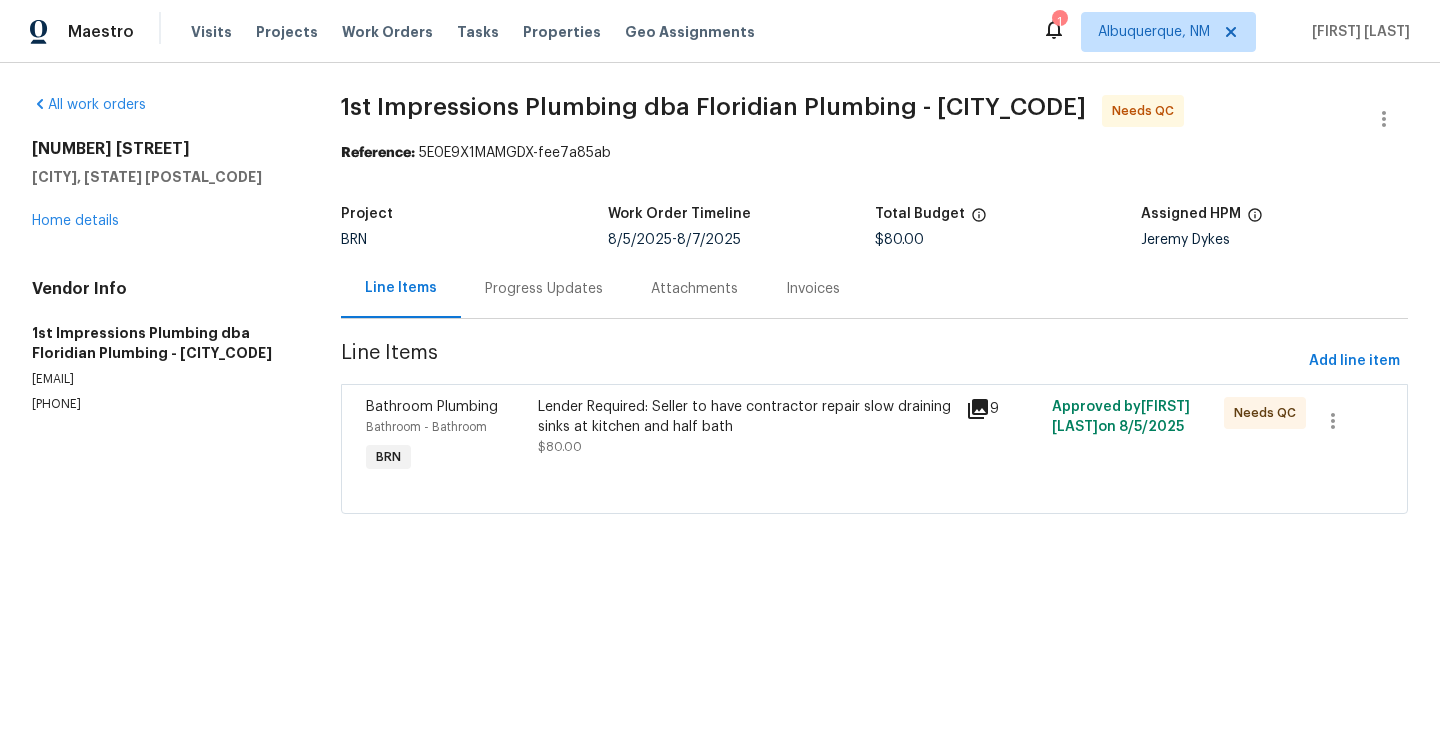 click on "Bathroom - Bathroom" at bounding box center [445, 427] 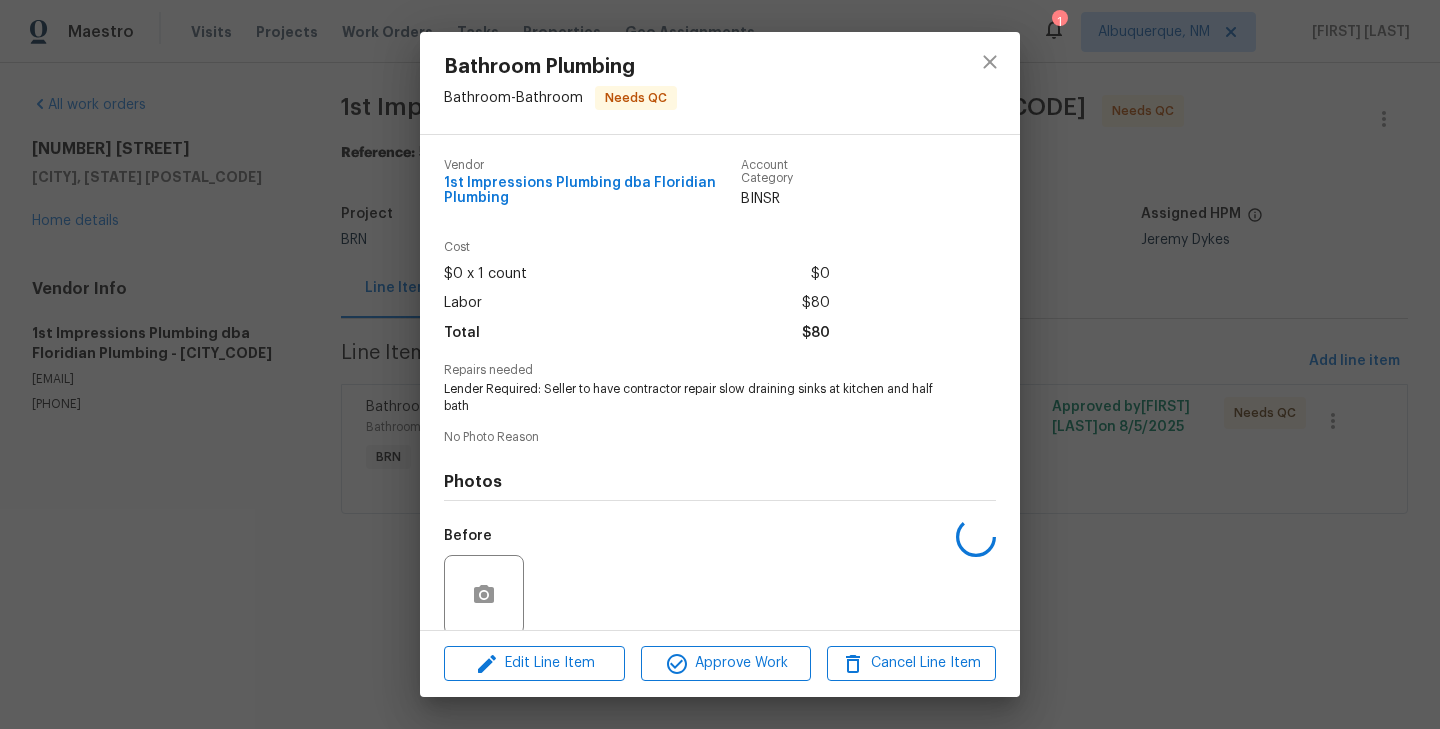 scroll, scrollTop: 154, scrollLeft: 0, axis: vertical 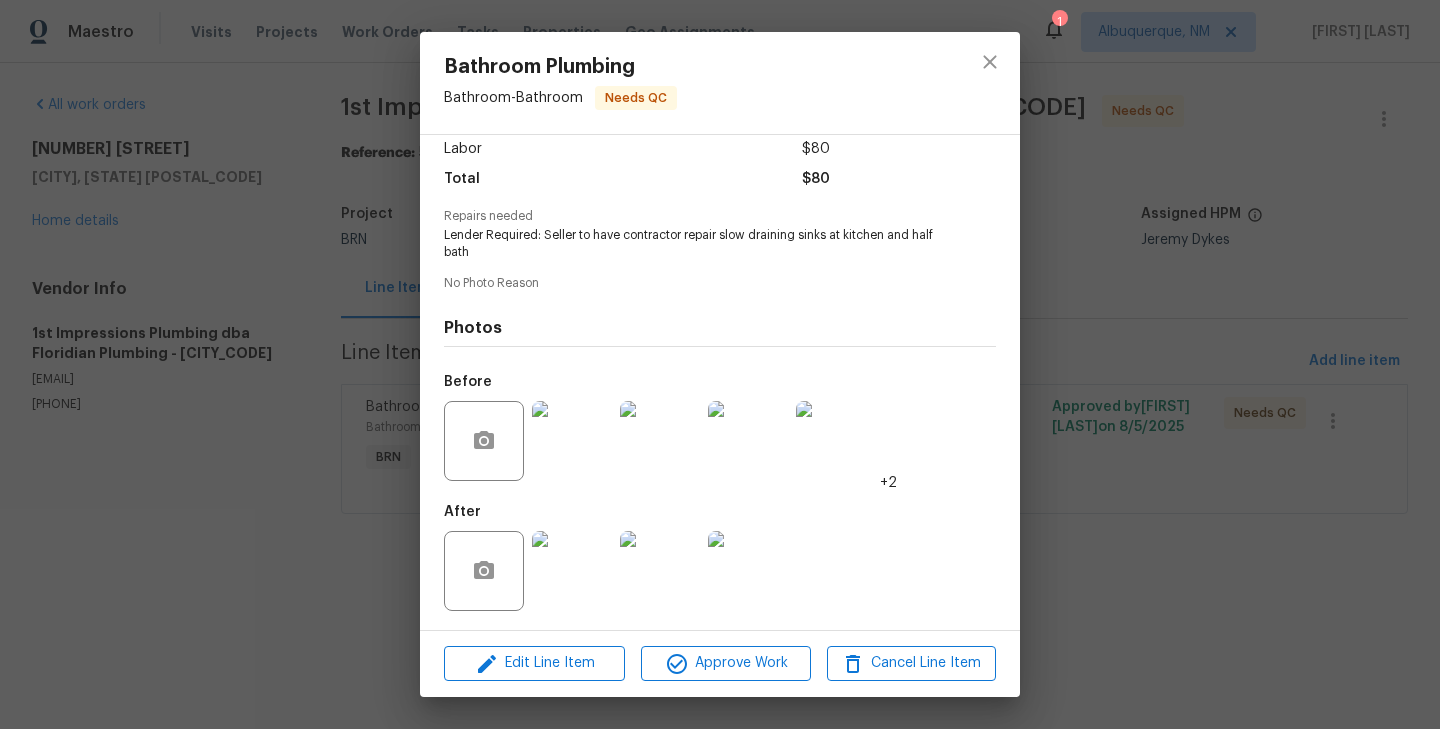 click at bounding box center [572, 571] 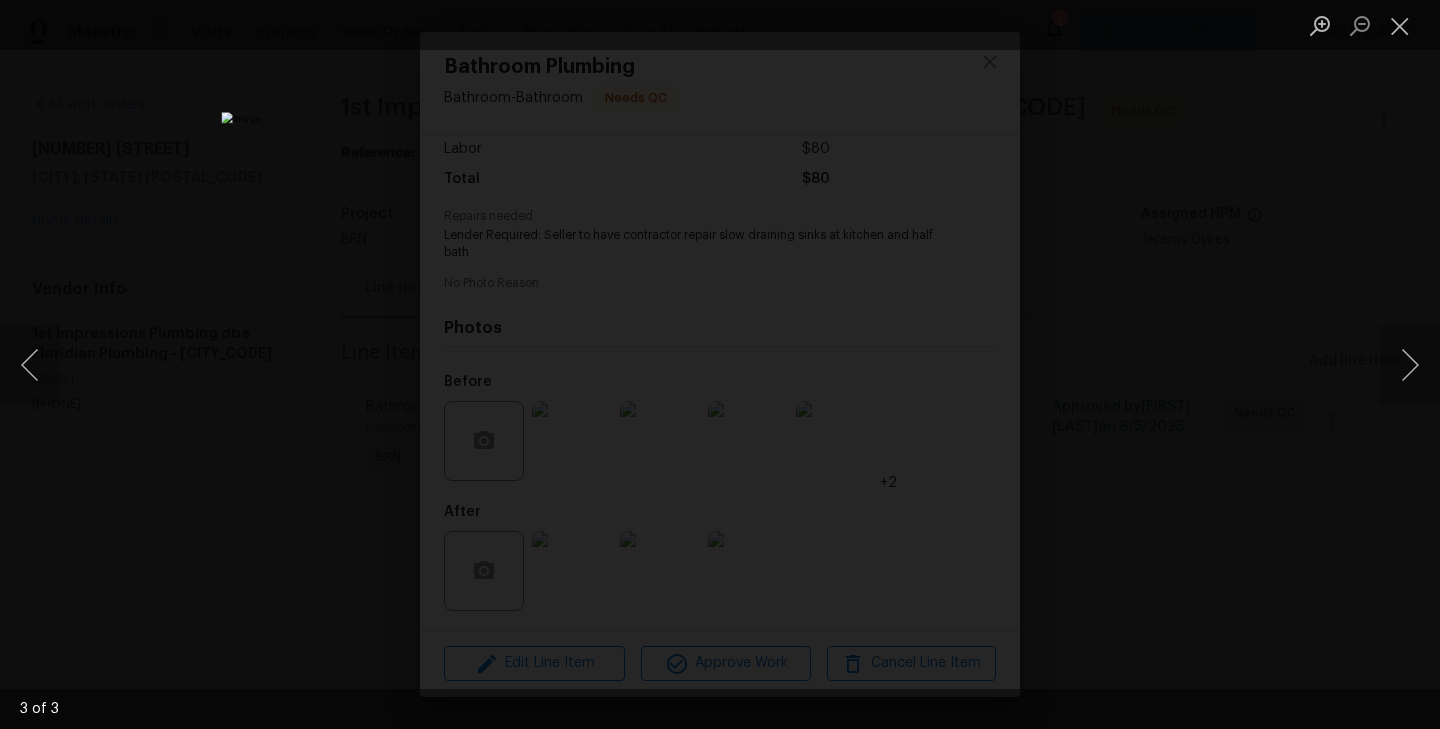 click at bounding box center (720, 364) 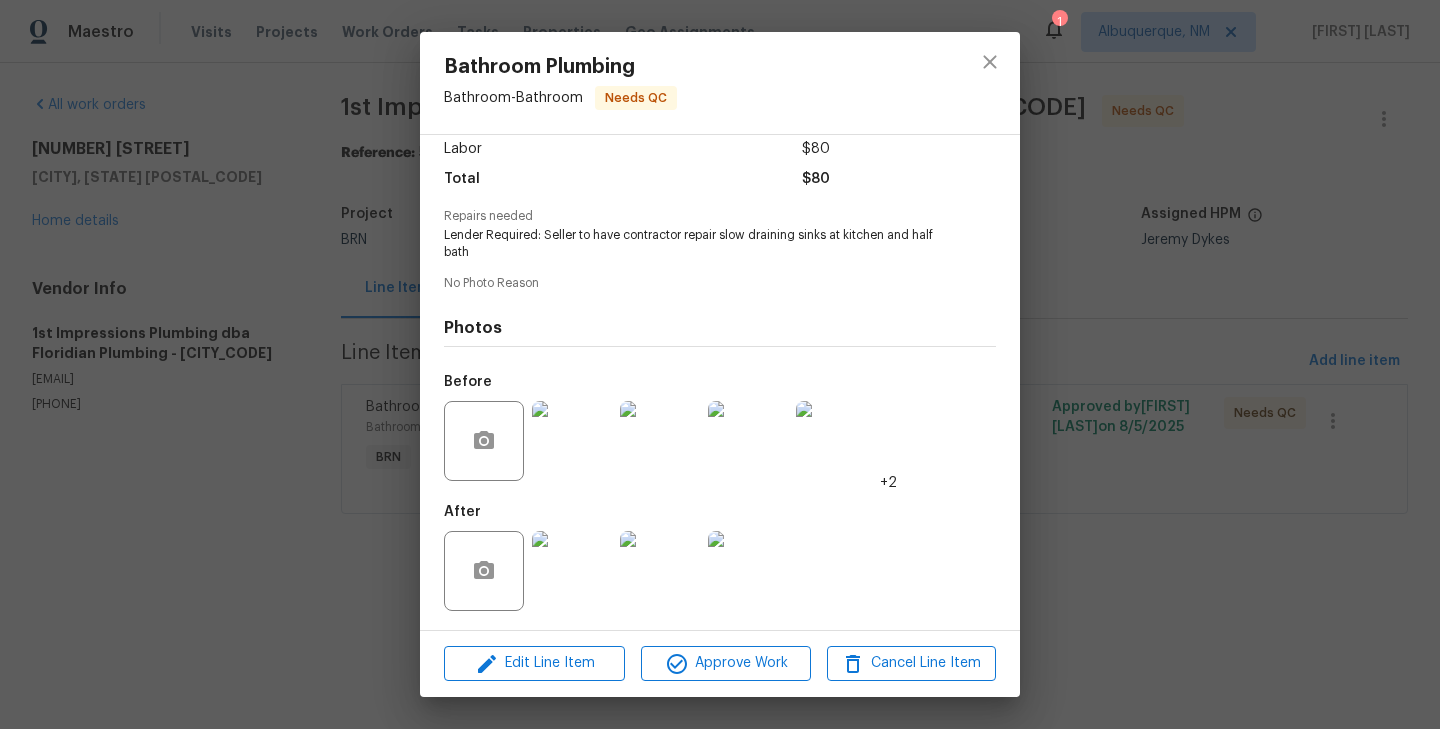 click at bounding box center [748, 571] 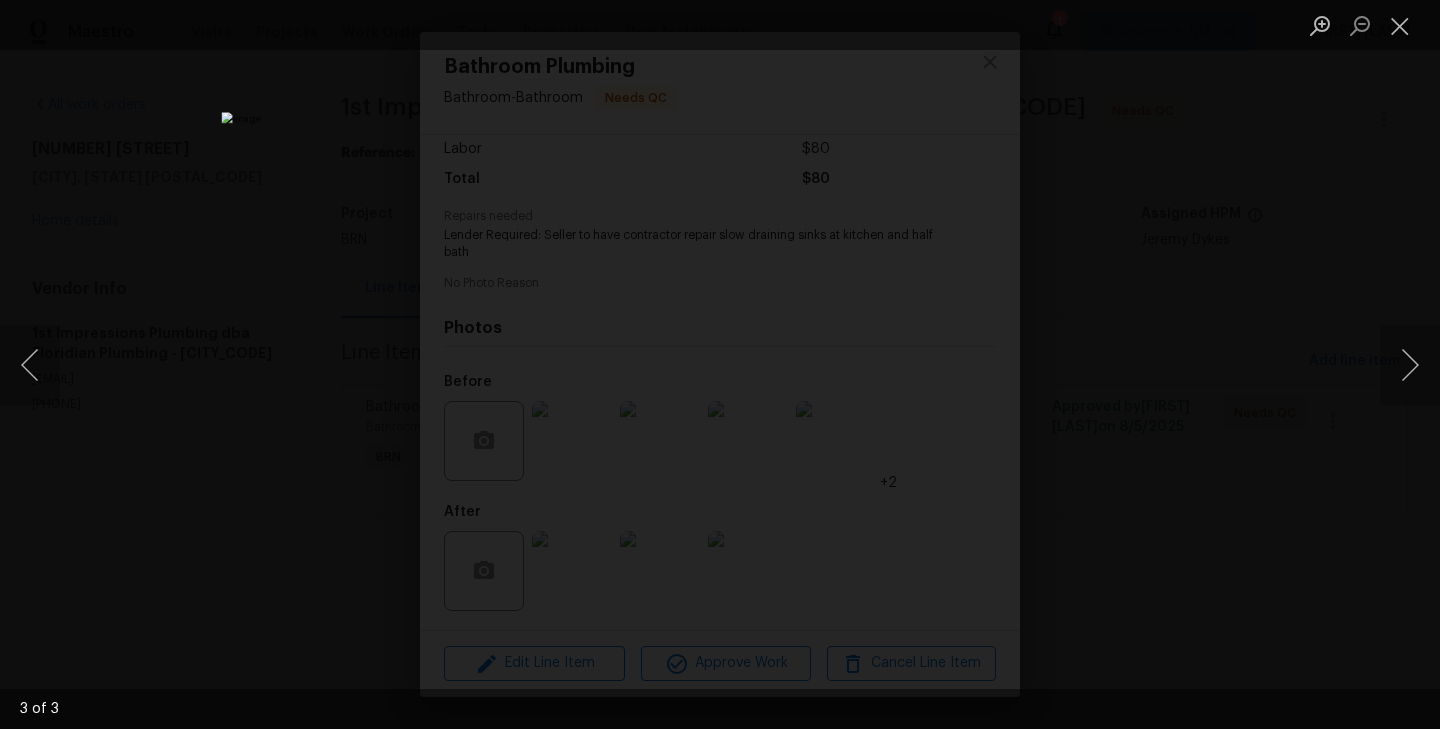 click at bounding box center [720, 364] 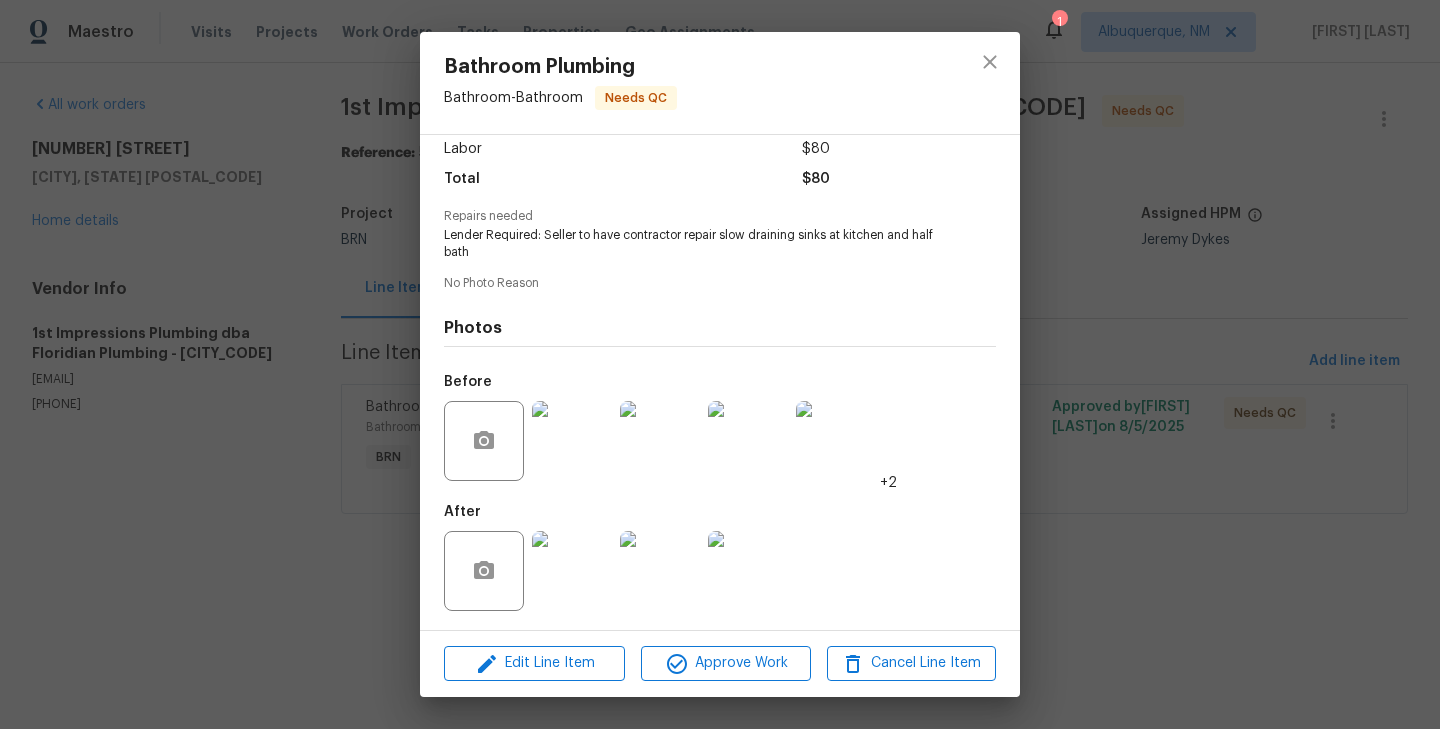 click at bounding box center [572, 441] 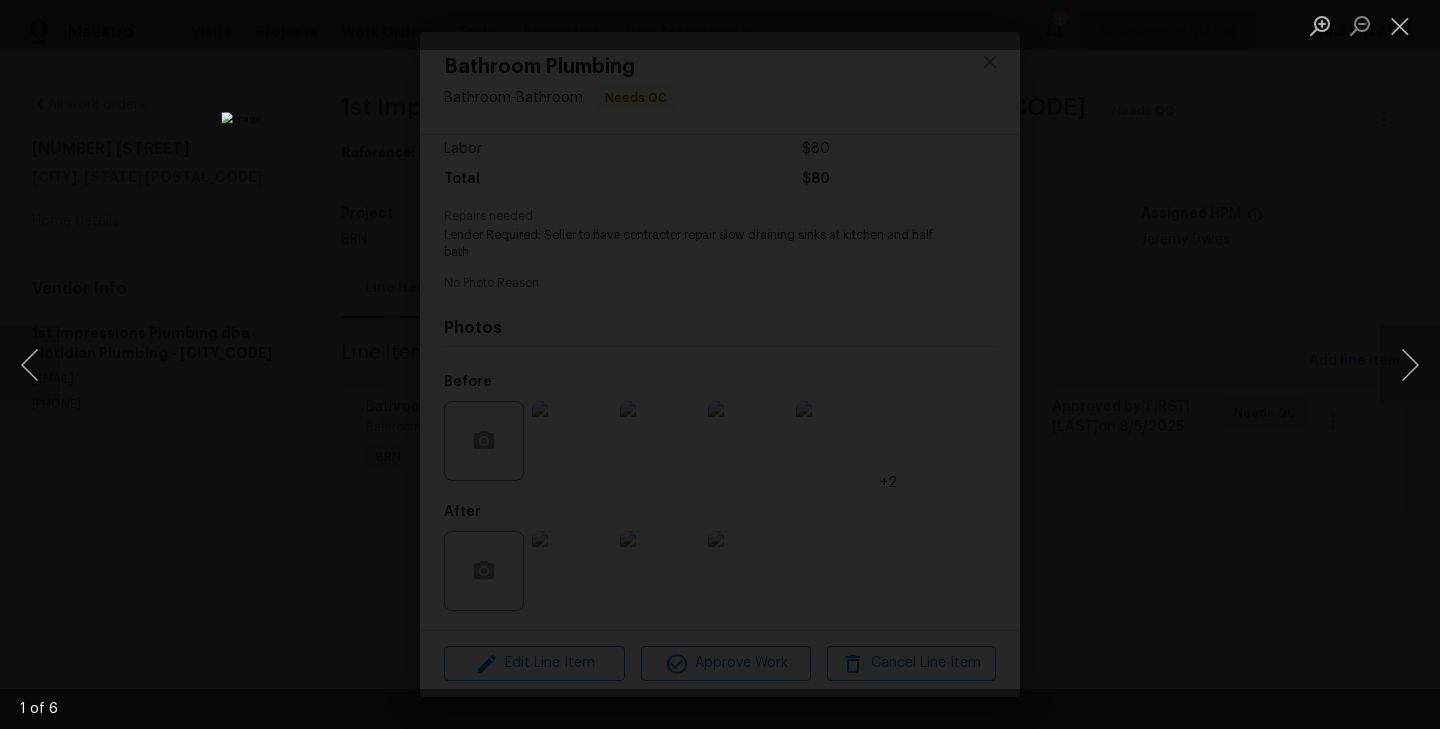 click at bounding box center [720, 364] 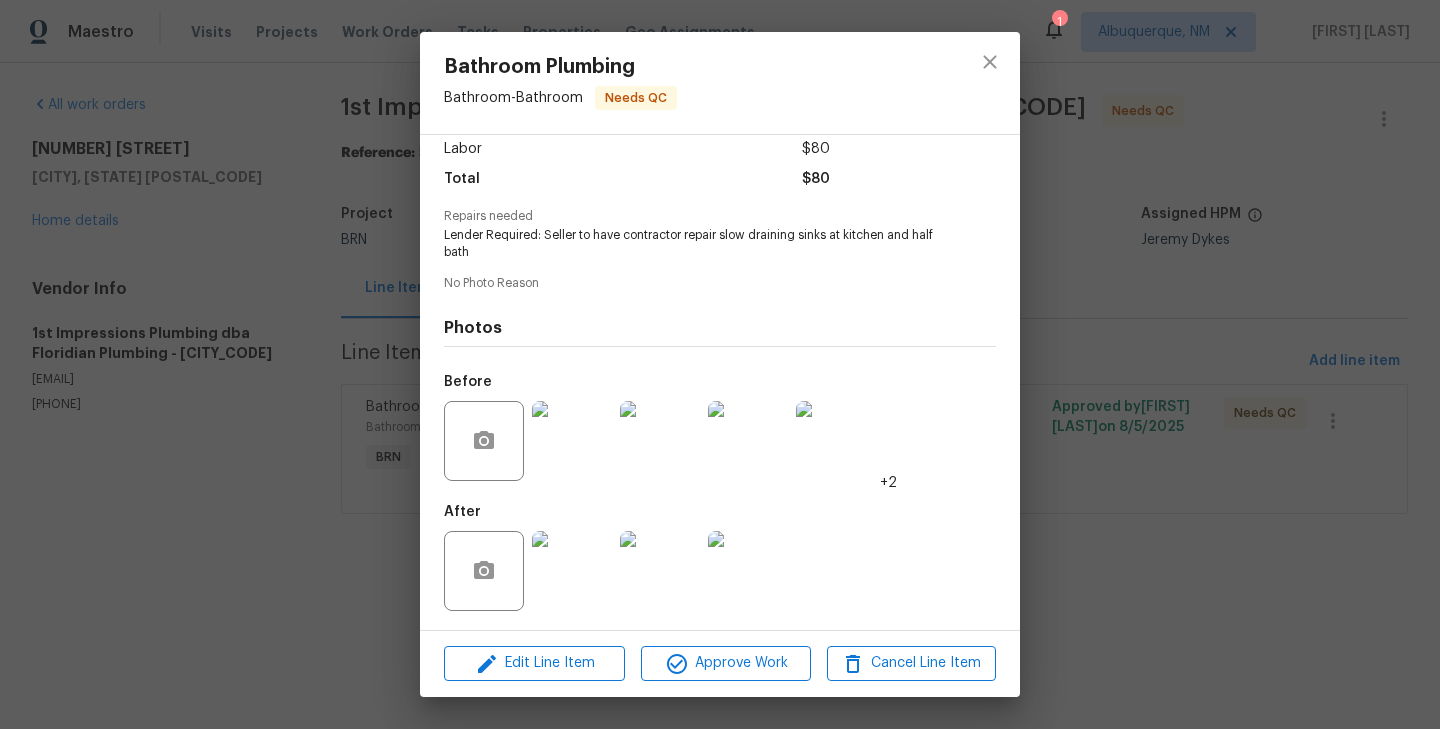 click at bounding box center (572, 571) 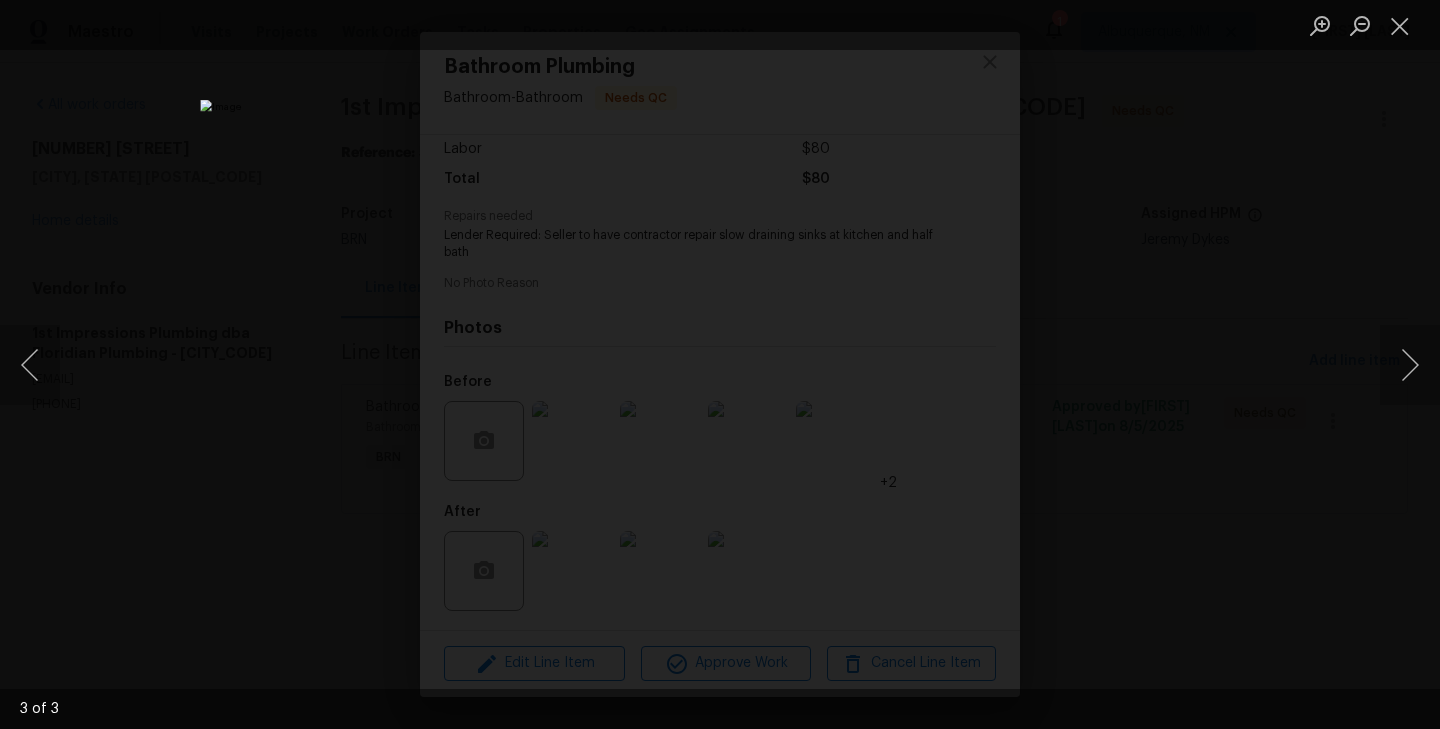 click at bounding box center [720, 364] 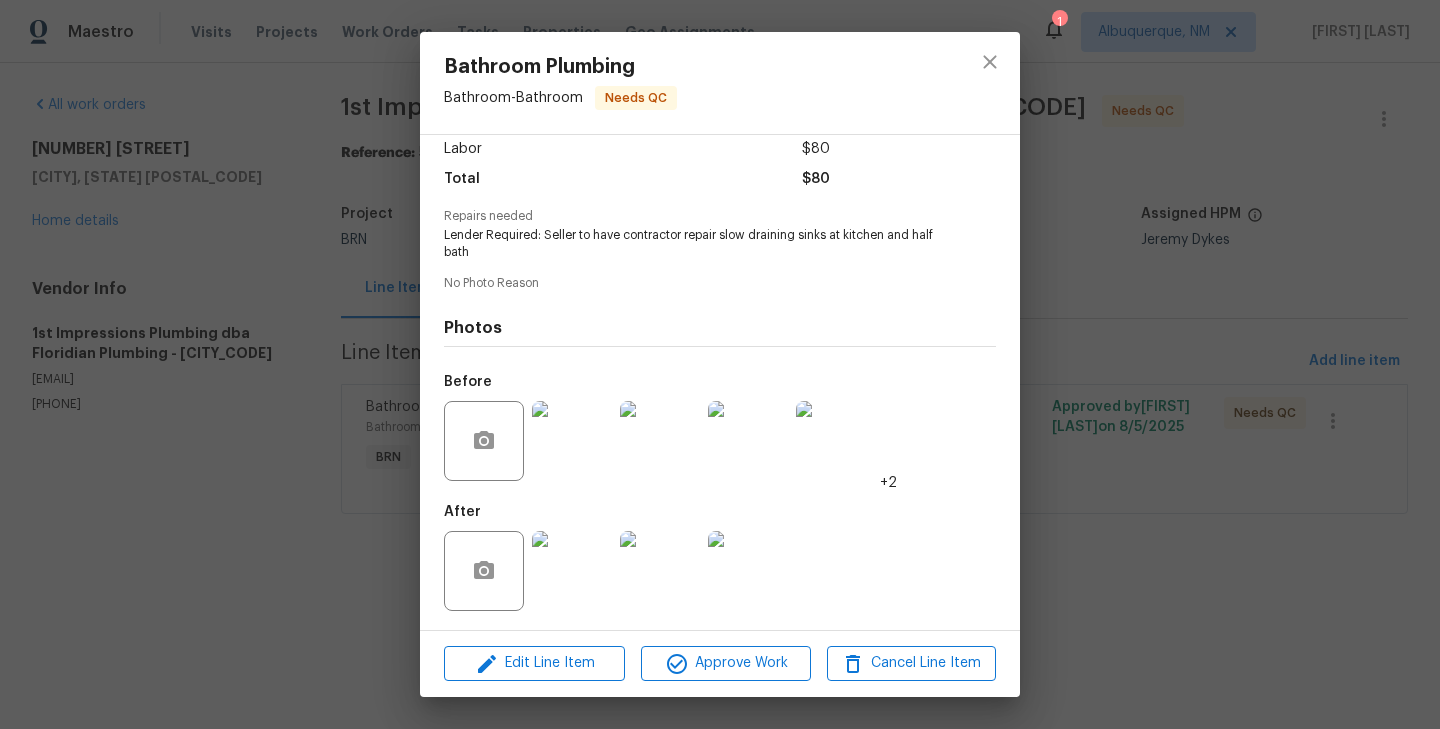 click at bounding box center [836, 441] 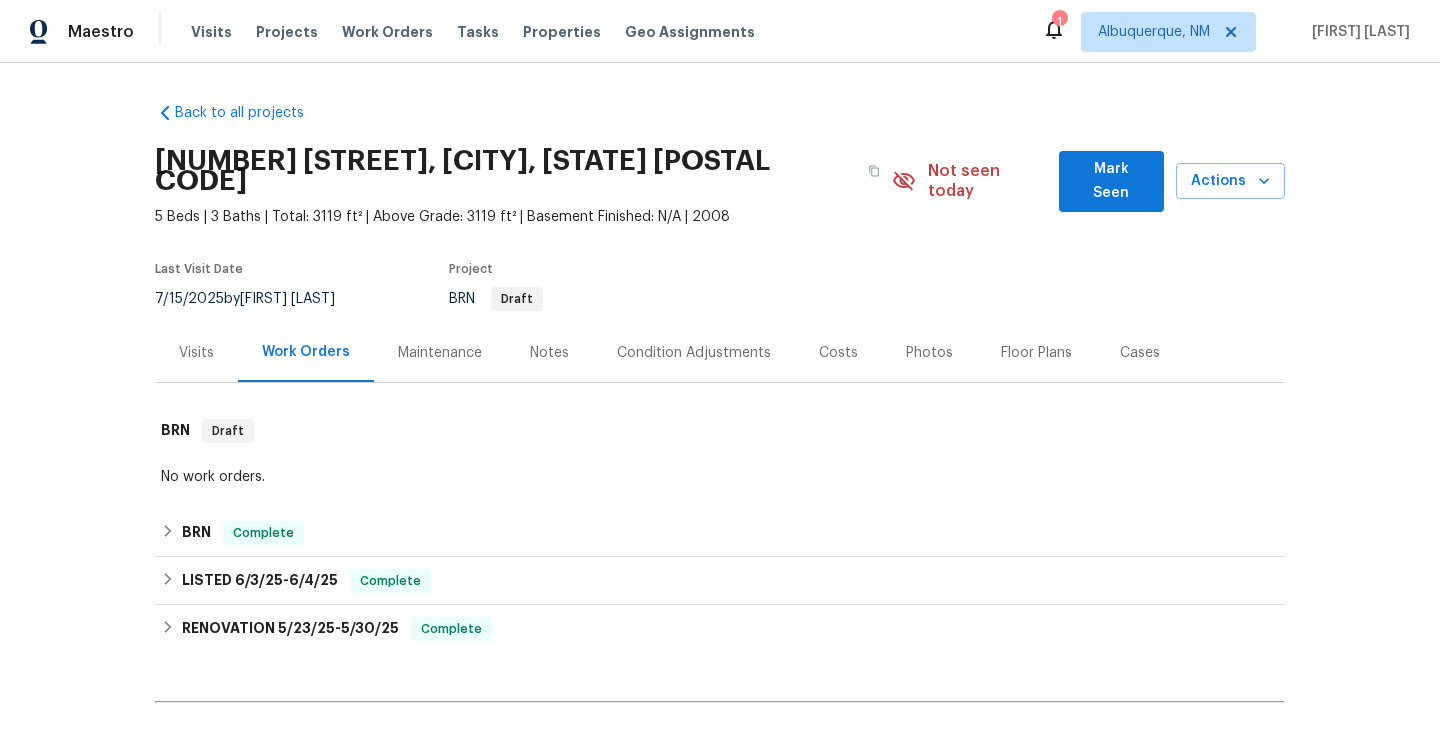 scroll, scrollTop: 0, scrollLeft: 0, axis: both 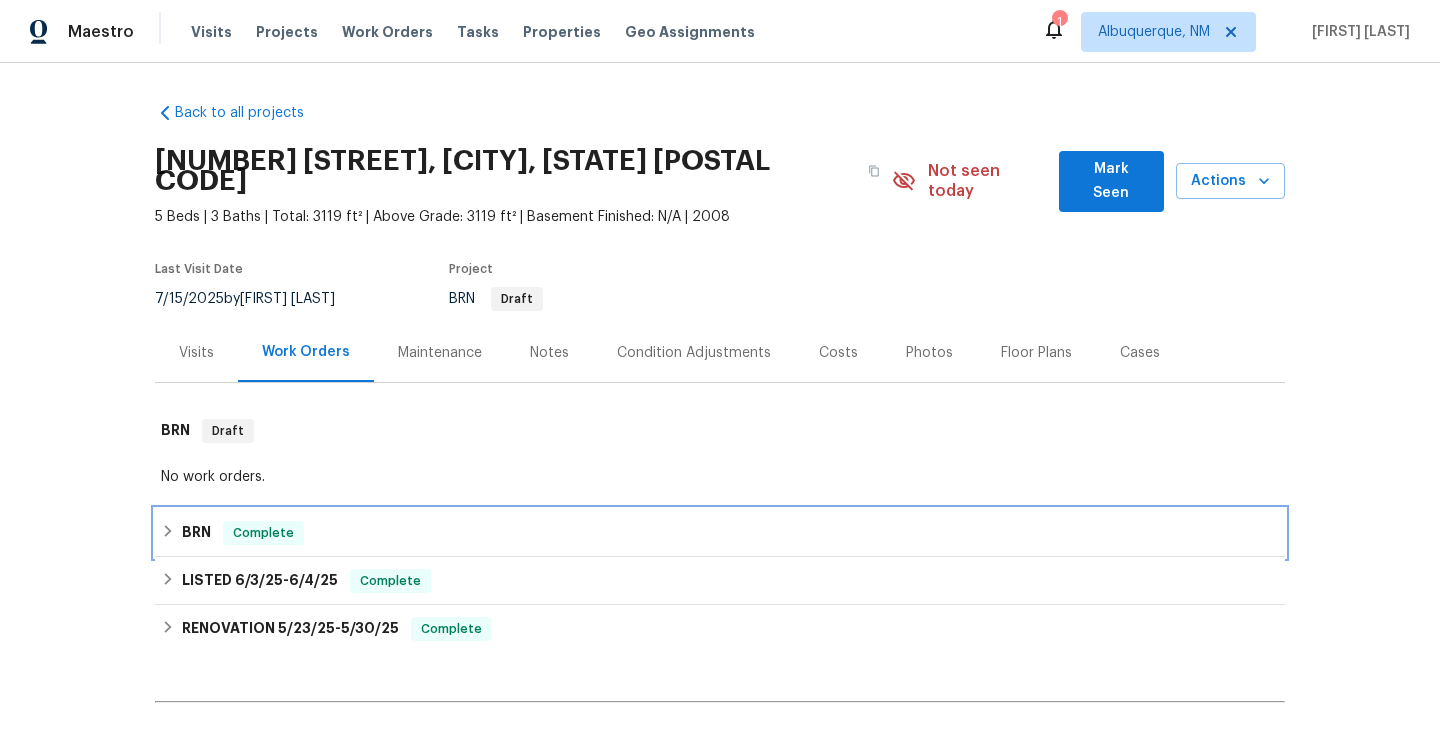 click on "BRN   Complete" at bounding box center (720, 533) 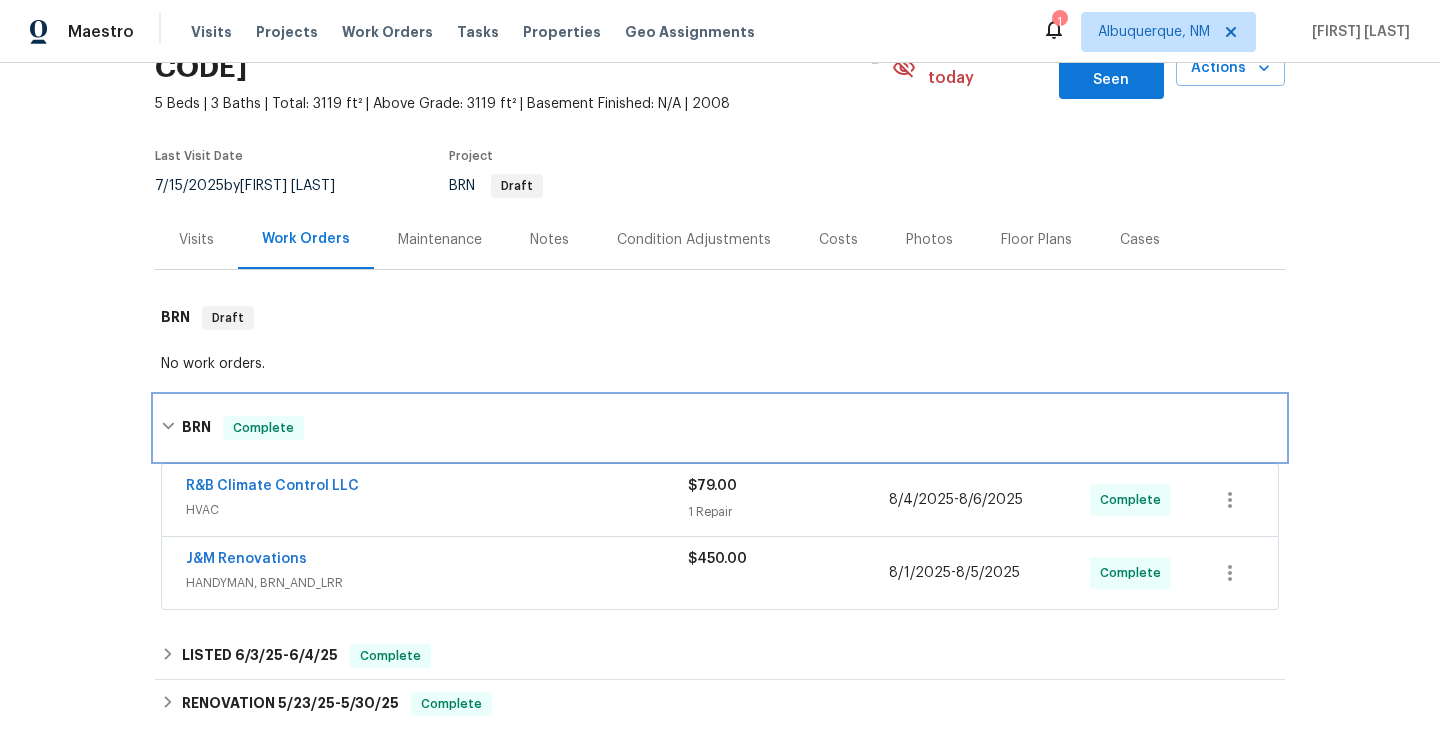 scroll, scrollTop: 125, scrollLeft: 0, axis: vertical 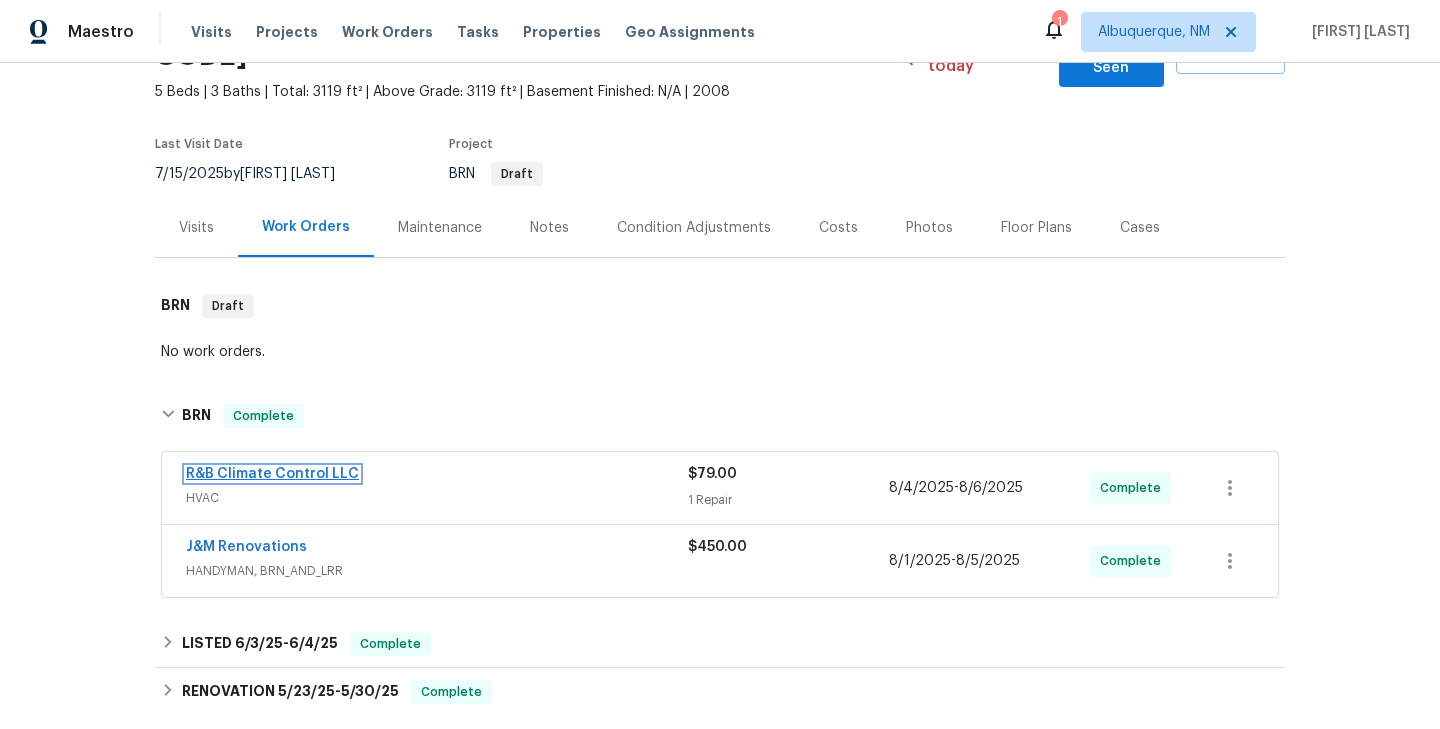 click on "R&B Climate Control LLC" at bounding box center [272, 474] 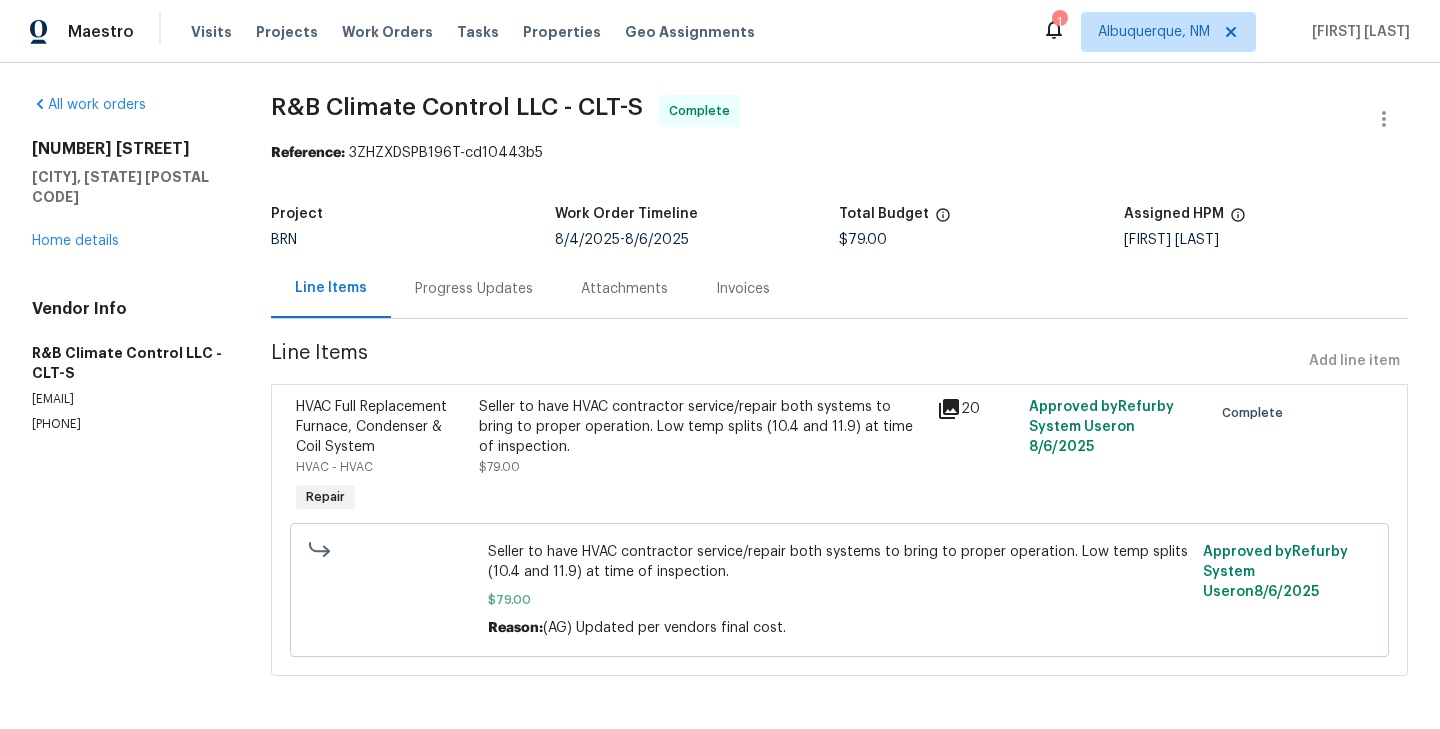 click on "Progress Updates" at bounding box center [474, 288] 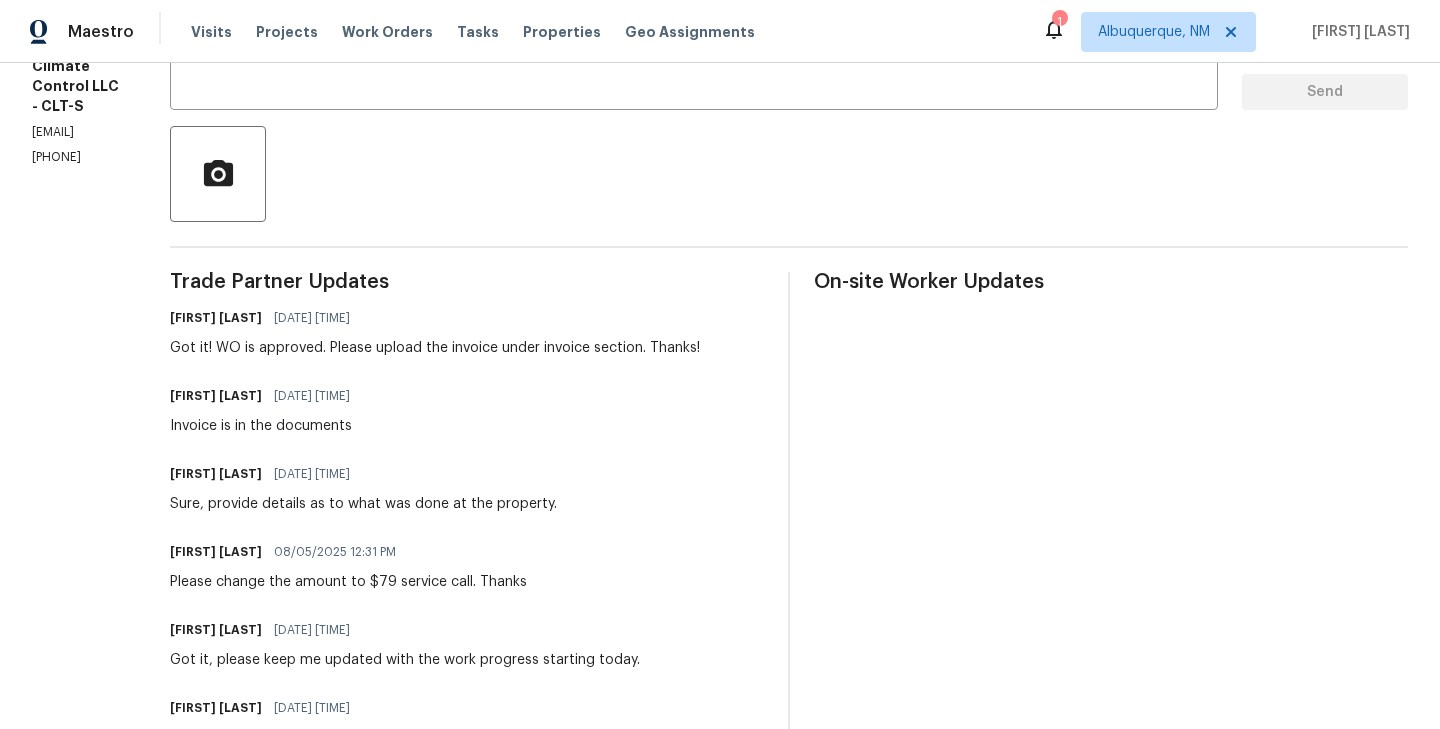 scroll, scrollTop: 0, scrollLeft: 0, axis: both 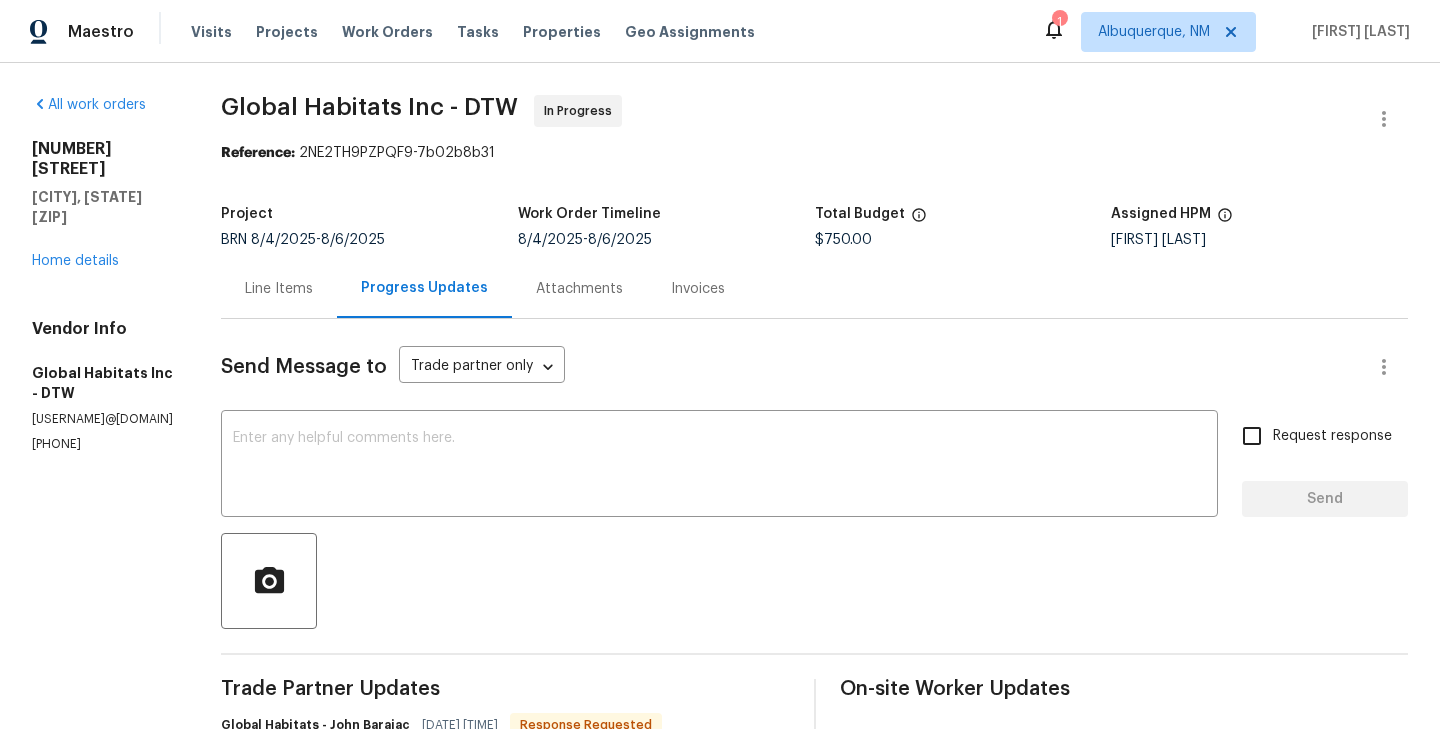 click on "Line Items" at bounding box center [279, 289] 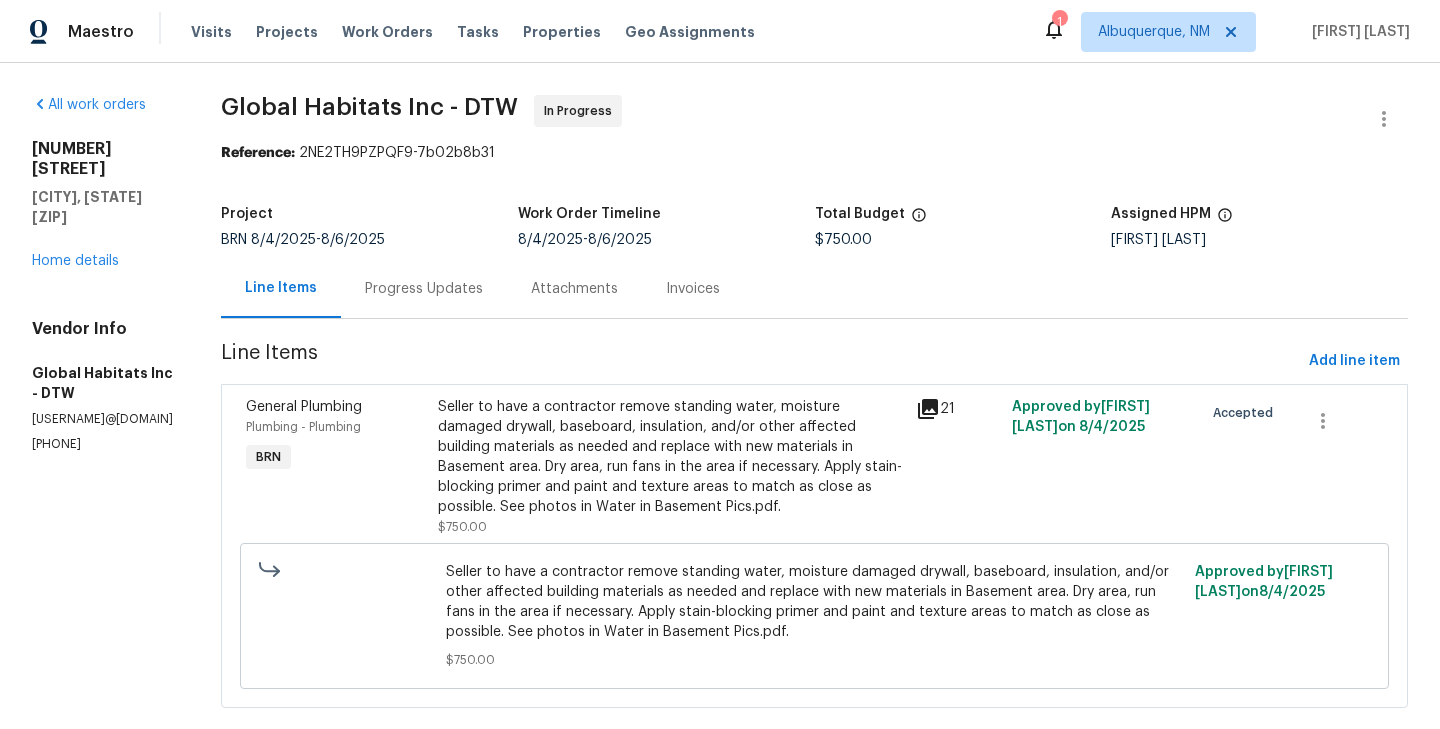 click on "Seller to have a contractor remove standing water, moisture damaged drywall, baseboard, insulation, and/or other affected building materials as needed and replace with new materials in Basement area. Dry area, run fans in the area if necessary. Apply stain-blocking primer and paint and texture areas to match as close as possible. See photos in Water in Basement Pics.pdf." at bounding box center [671, 457] 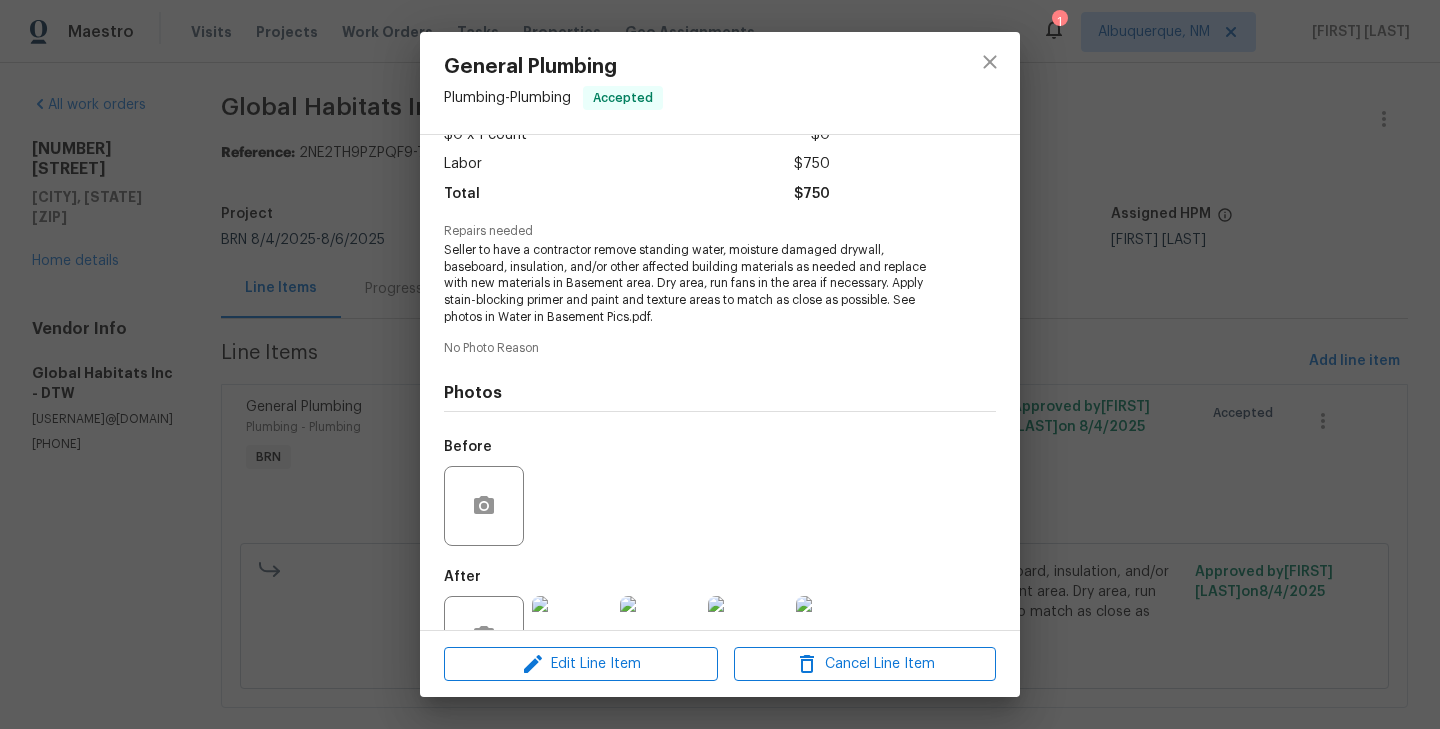 scroll, scrollTop: 192, scrollLeft: 0, axis: vertical 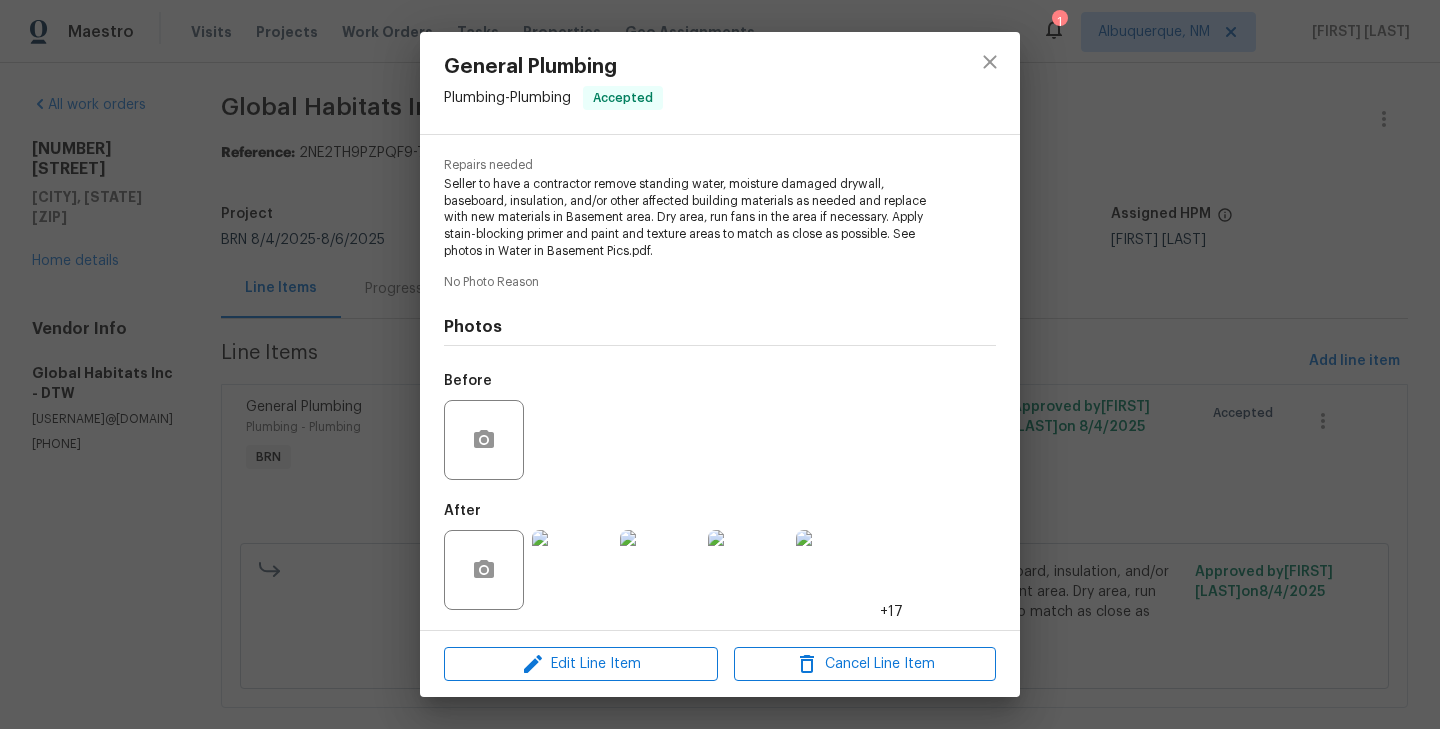 click on "General Plumbing Plumbing  -  Plumbing Accepted Vendor Global Habitats Inc Account Category BINSR Cost $0 x 1 count $0 Labor $750 Total $750 Repairs needed Seller to have a contractor remove standing water, moisture damaged drywall, baseboard, insulation, and/or other affected building materials as needed and replace with new materials in Basement area. Dry area, run fans in the area if necessary. Apply stain-blocking primer and paint and texture areas to match as close as possible. See photos in Water in Basement Pics.pdf. No Photo Reason   Photos Before After  +17  Edit Line Item  Cancel Line Item" at bounding box center (720, 364) 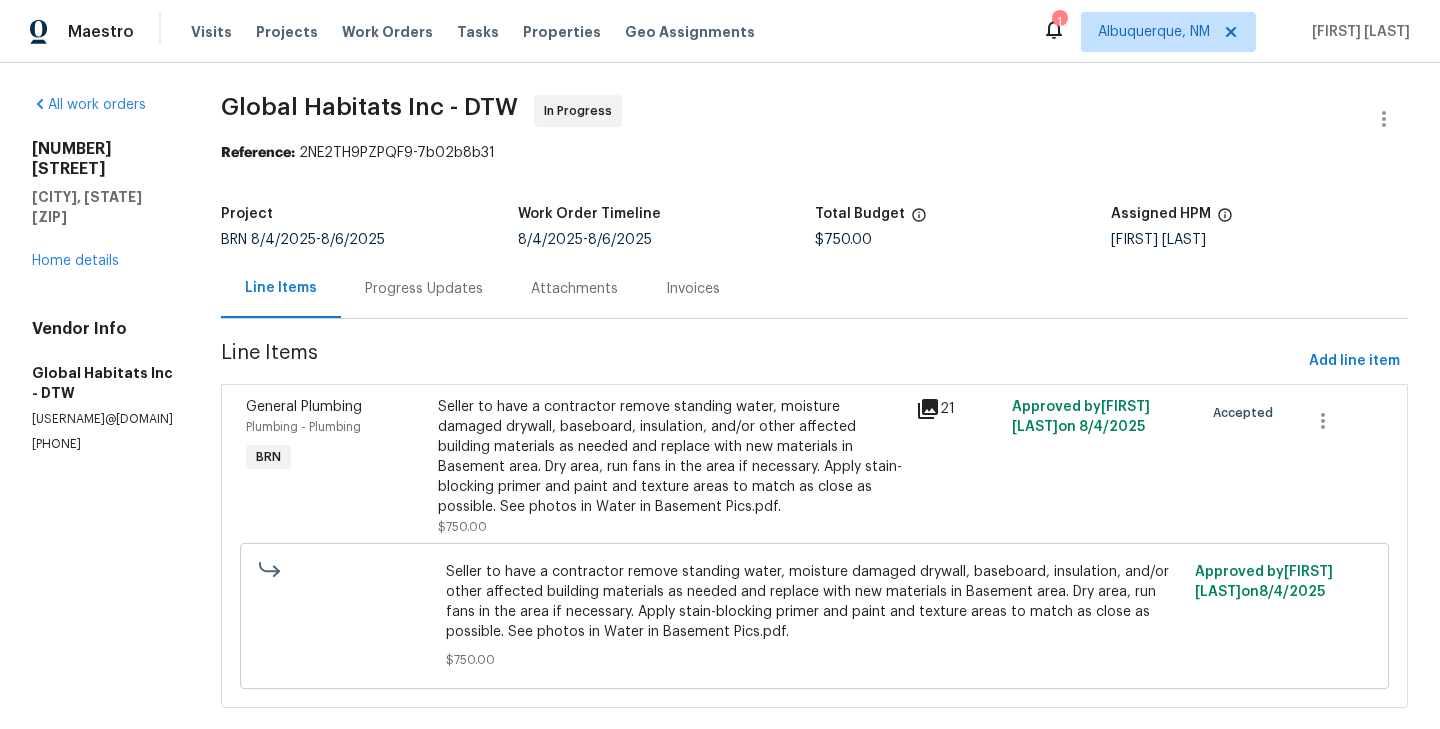 click on "Project BRN   8/4/2025  -  8/6/2025 Work Order Timeline 8/4/2025  -  8/6/2025 Total Budget $750.00 Assigned HPM Kim Peshek" at bounding box center [814, 227] 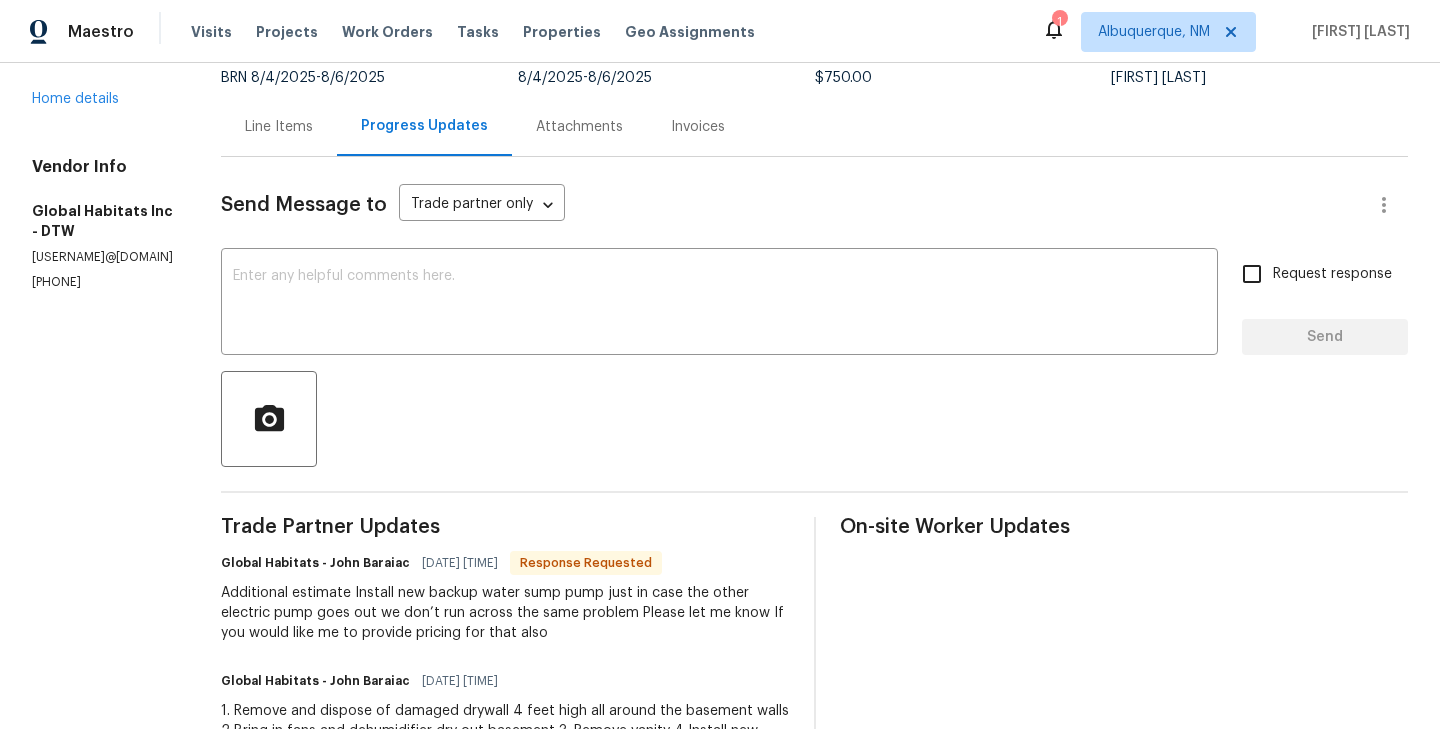 scroll, scrollTop: 51, scrollLeft: 0, axis: vertical 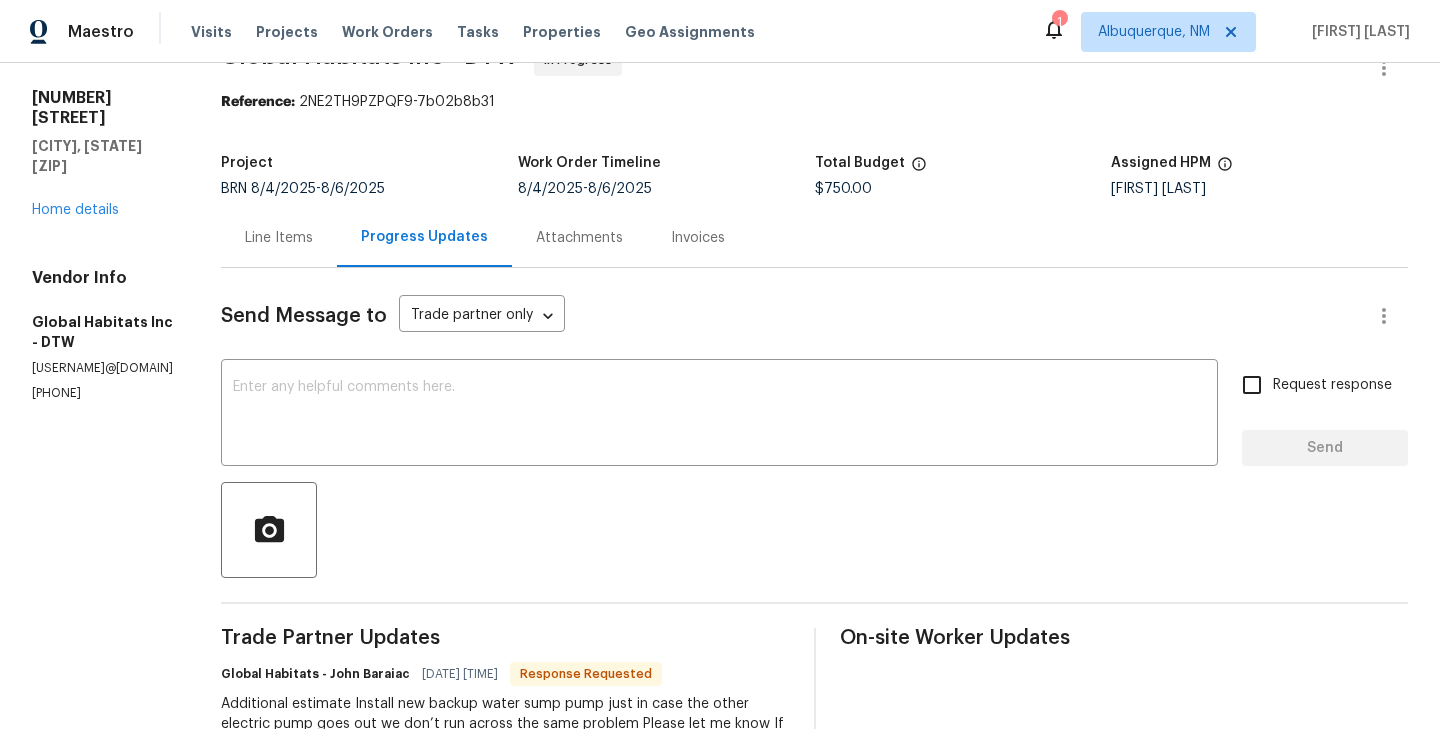 click on "Line Items" at bounding box center (279, 238) 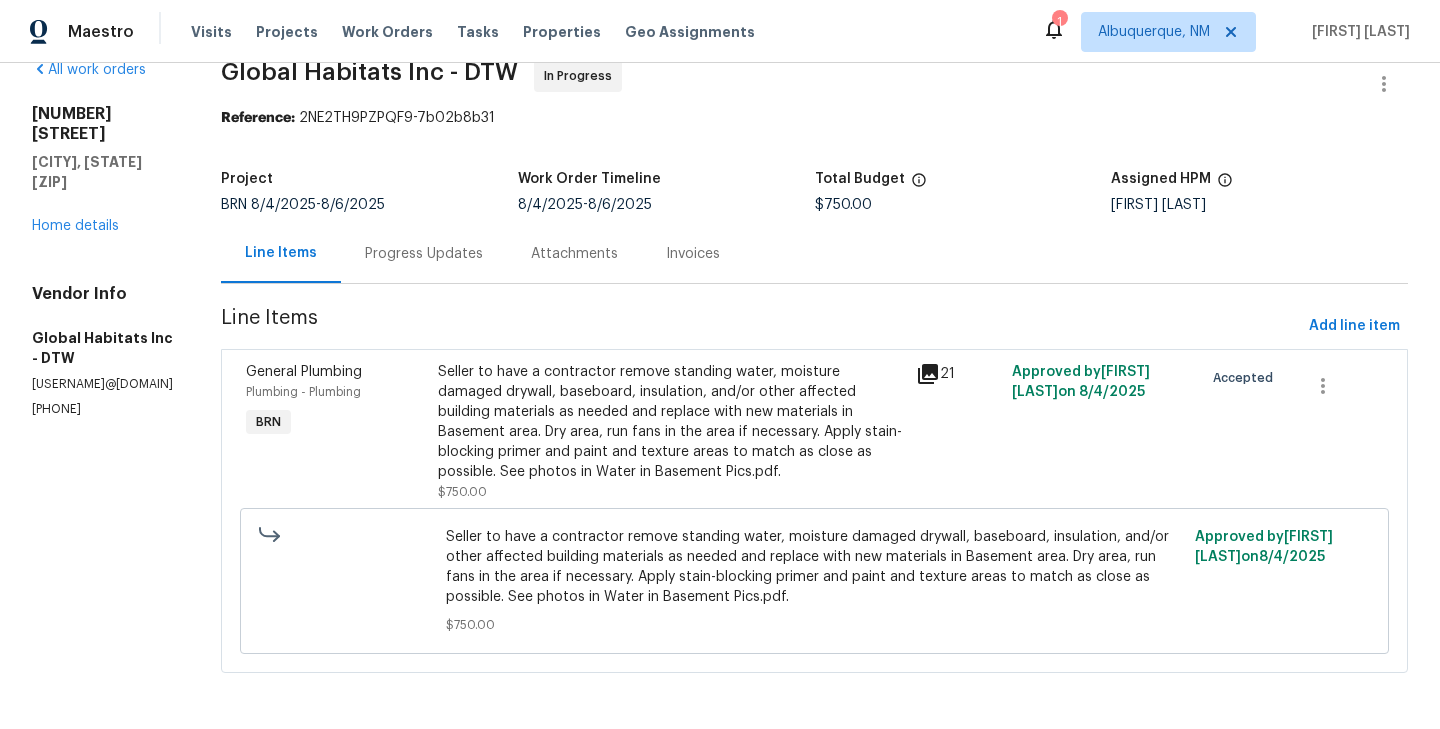 click on "General Plumbing Plumbing - Plumbing BRN" at bounding box center [336, 432] 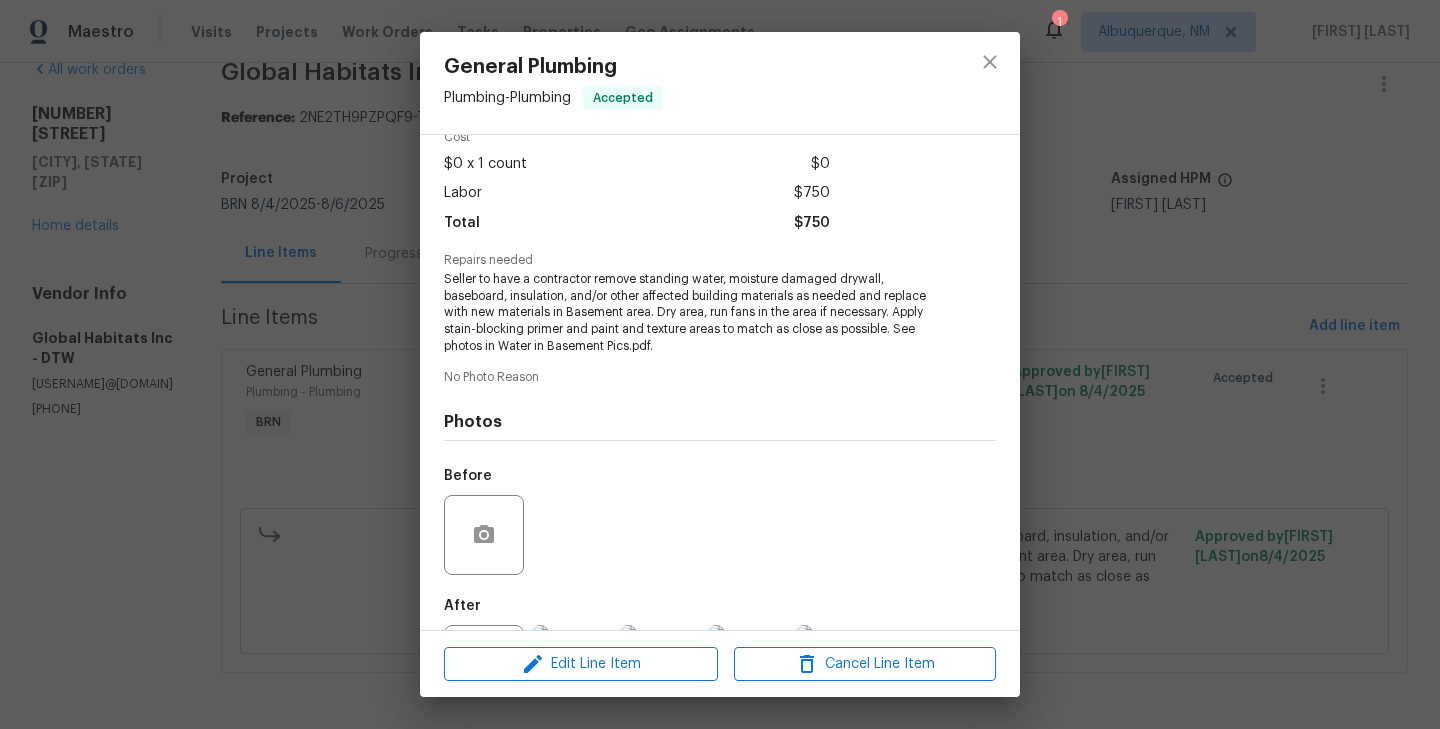 scroll, scrollTop: 192, scrollLeft: 0, axis: vertical 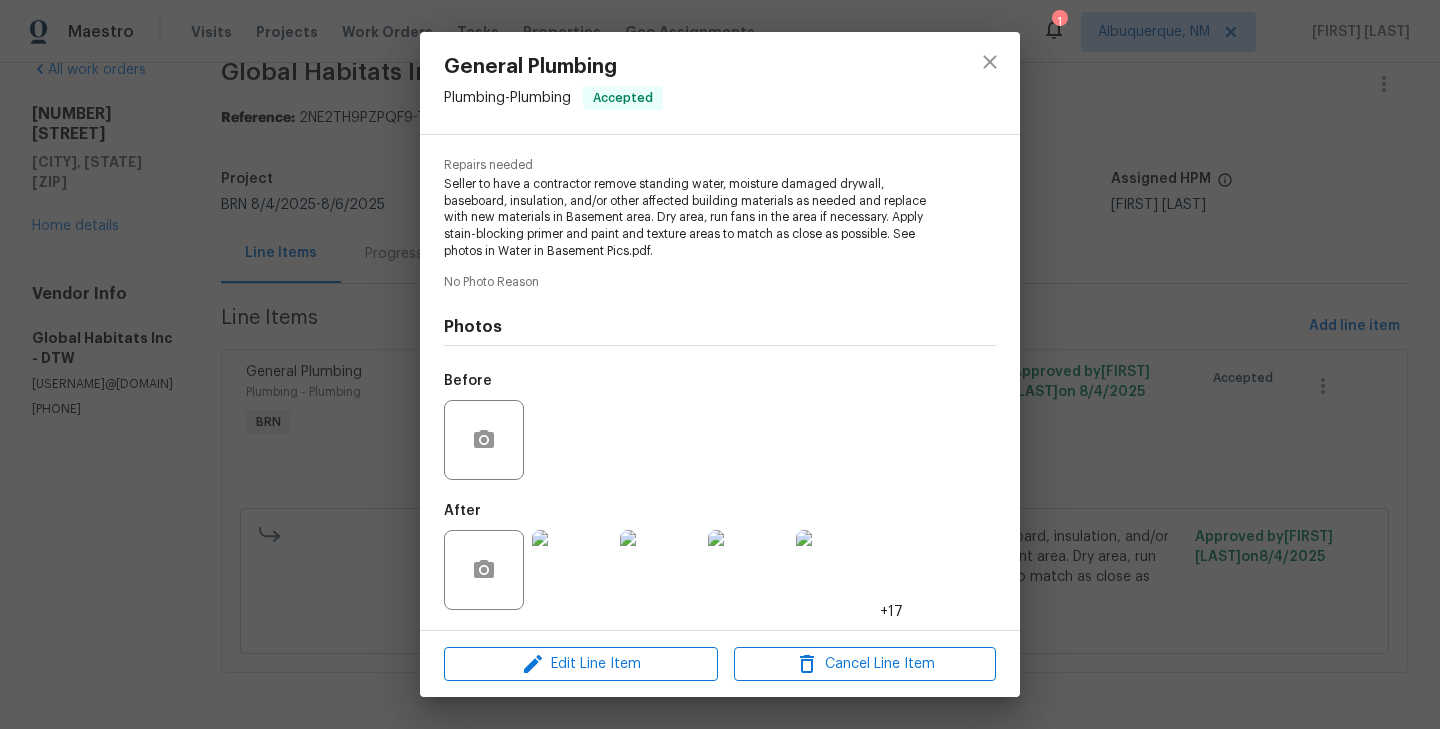 click at bounding box center [486, 570] 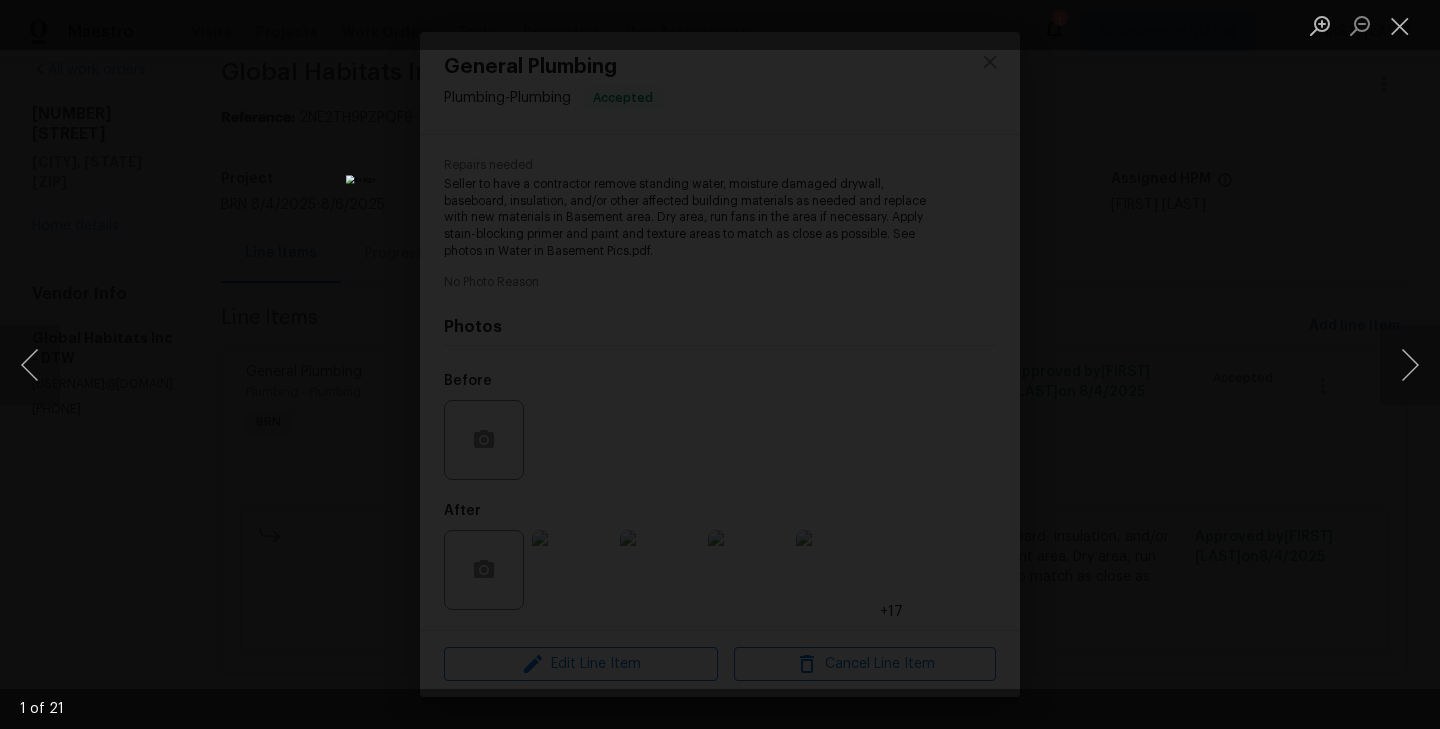click at bounding box center (720, 364) 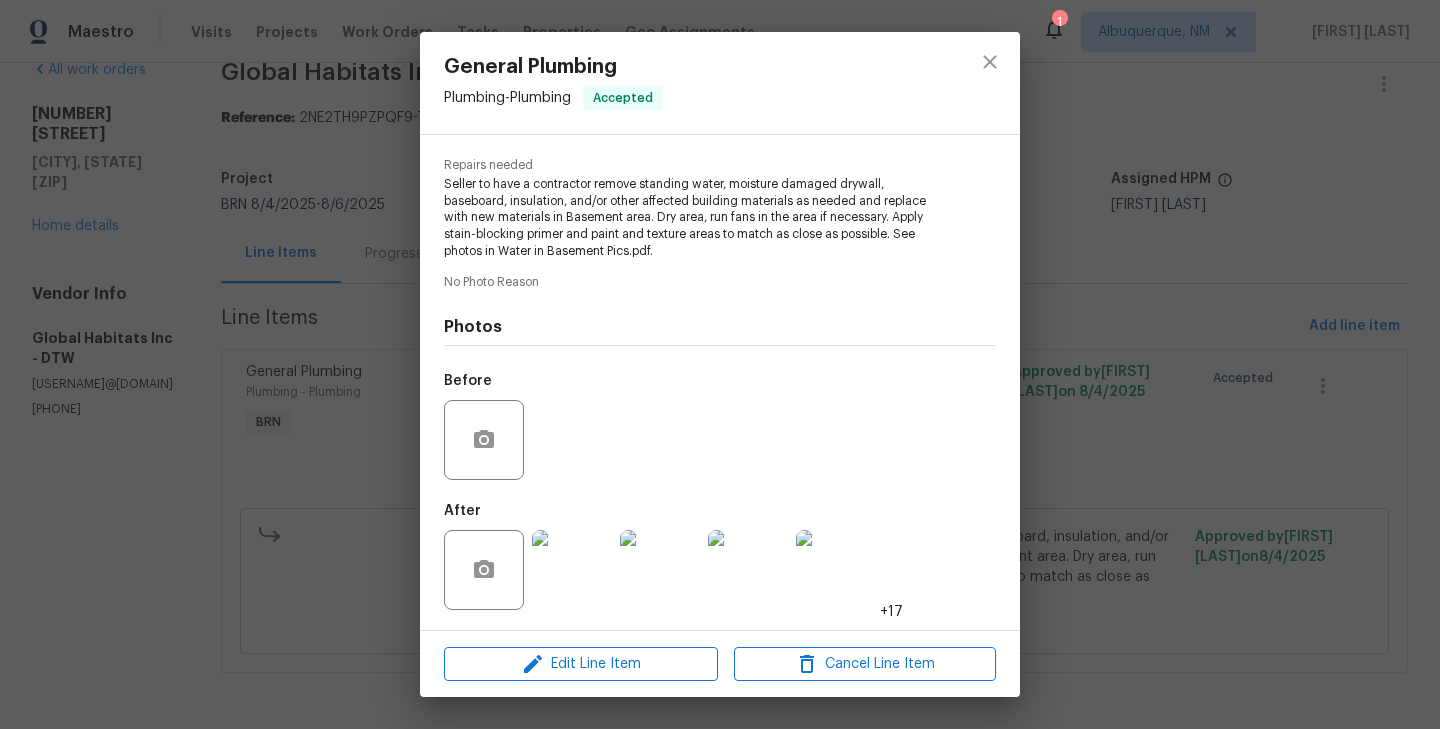click on "General Plumbing Plumbing  -  Plumbing Accepted Vendor Global Habitats Inc Account Category BINSR Cost $0 x 1 count $0 Labor $750 Total $750 Repairs needed Seller to have a contractor remove standing water, moisture damaged drywall, baseboard, insulation, and/or other affected building materials as needed and replace with new materials in Basement area. Dry area, run fans in the area if necessary. Apply stain-blocking primer and paint and texture areas to match as close as possible. See photos in Water in Basement Pics.pdf. No Photo Reason   Photos Before After  +17  Edit Line Item  Cancel Line Item" at bounding box center [720, 364] 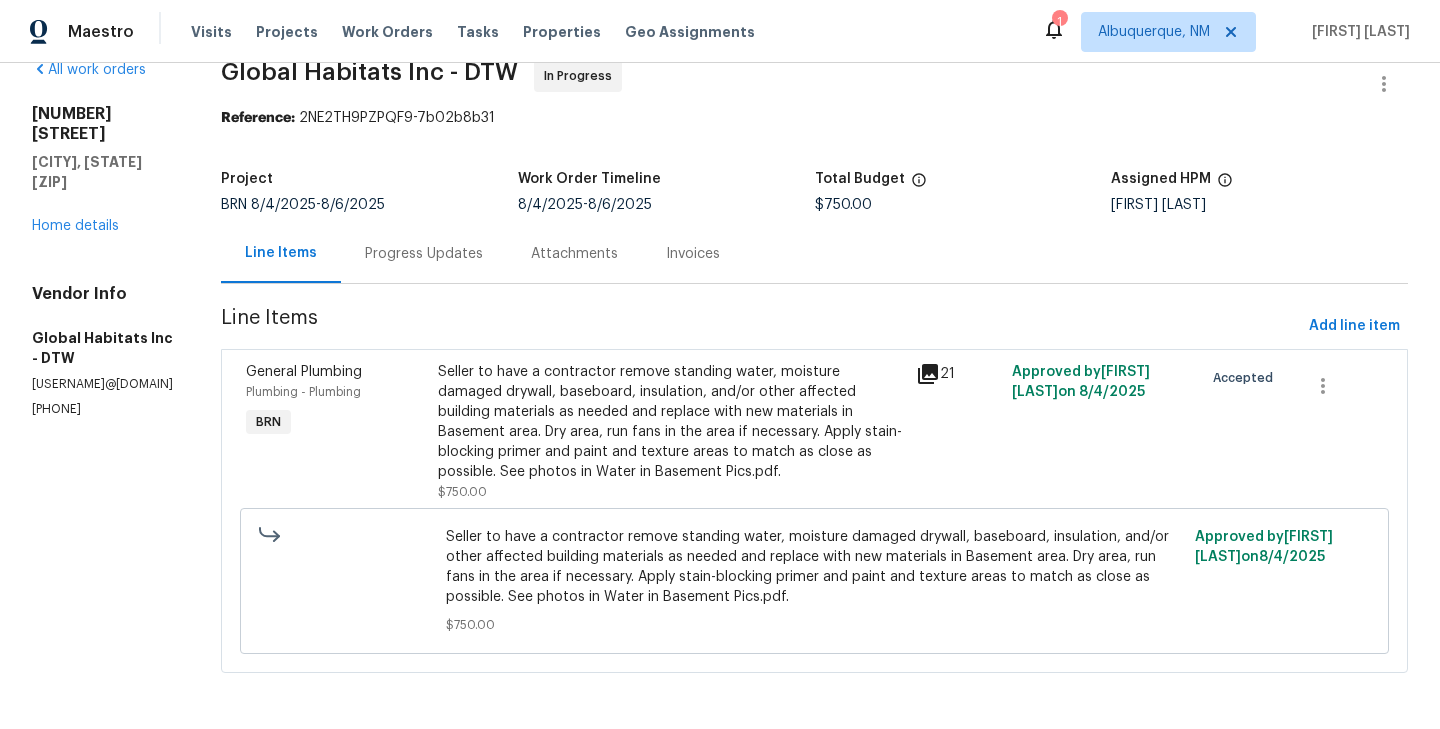 click on "Progress Updates" at bounding box center [424, 254] 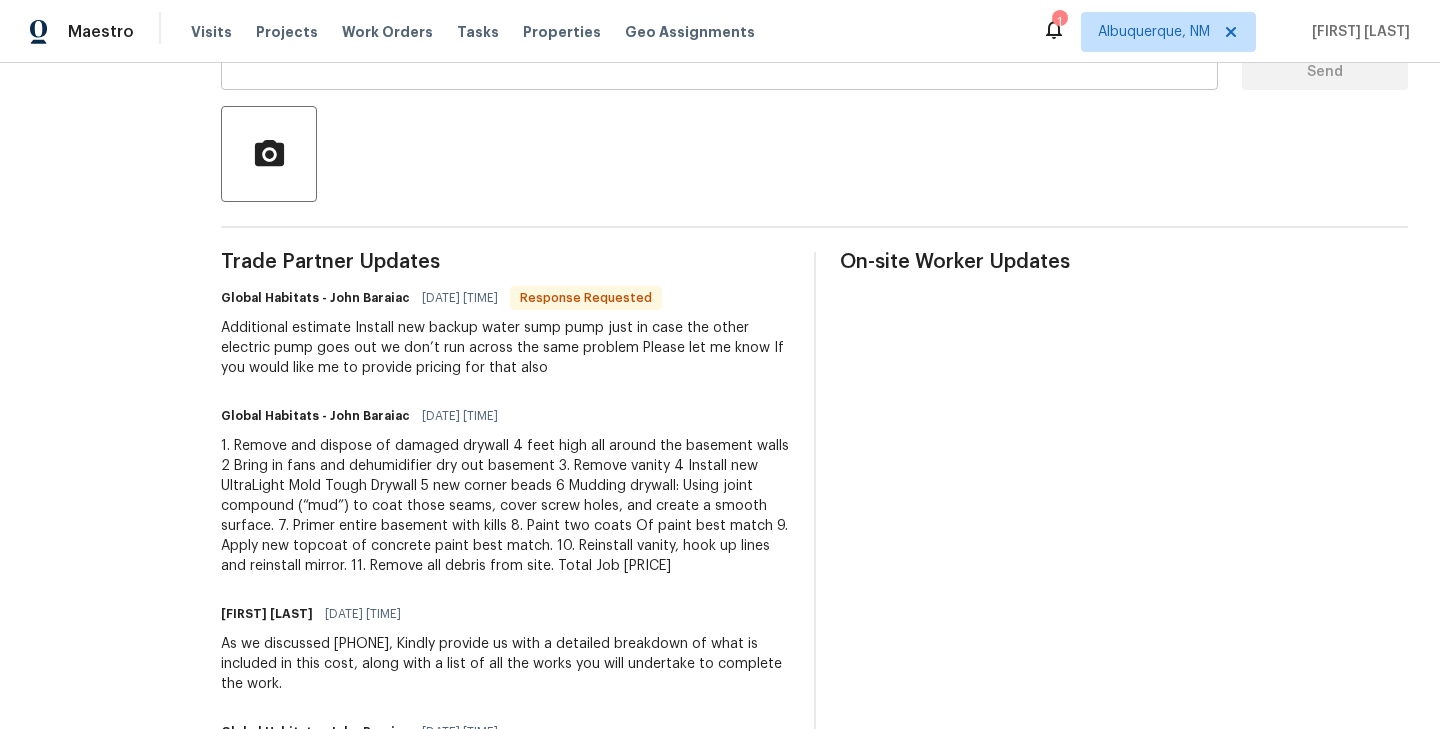 scroll, scrollTop: 440, scrollLeft: 0, axis: vertical 